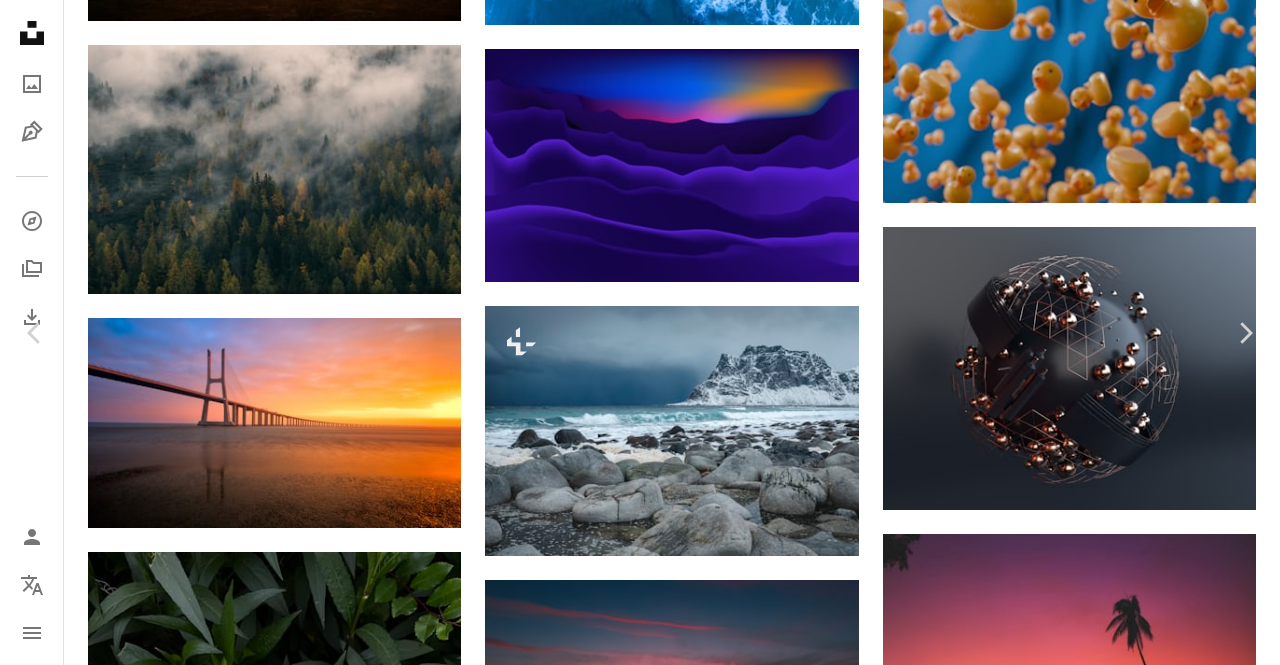 scroll, scrollTop: 18975, scrollLeft: 0, axis: vertical 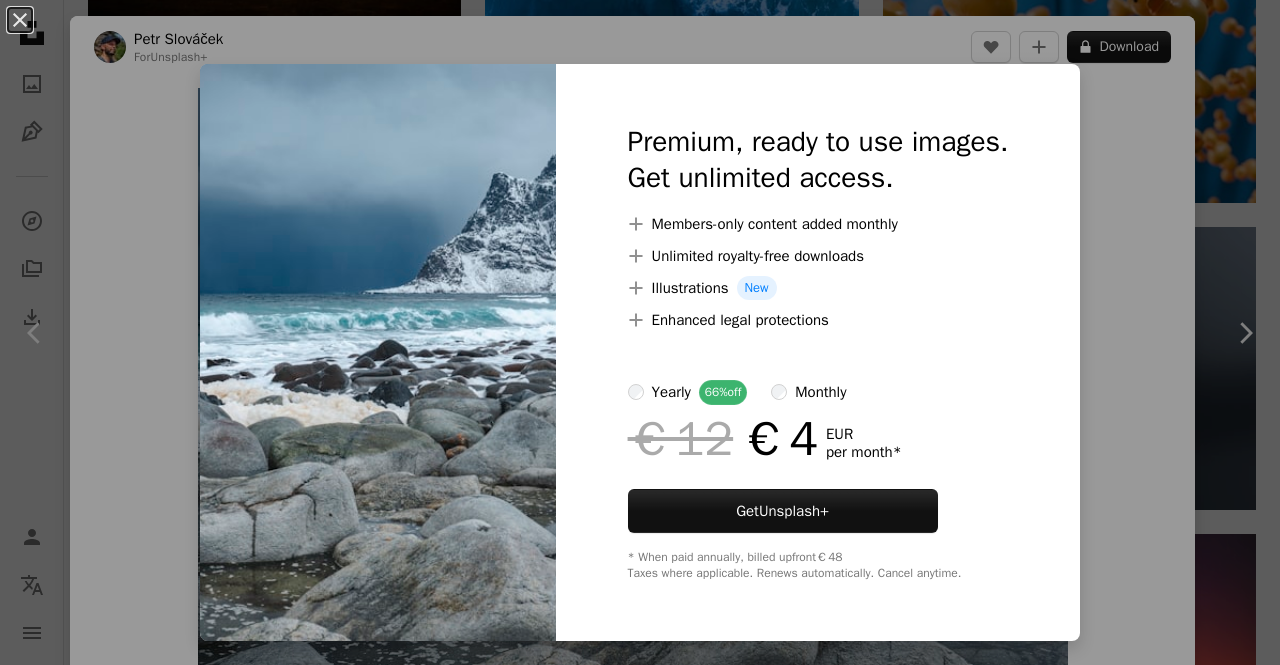 click on "An X shape Premium, ready to use images. Get unlimited access. A plus sign Members-only content added monthly A plus sign Unlimited royalty-free downloads A plus sign Illustrations  New A plus sign Enhanced legal protections yearly 66%  off monthly €12   €4 EUR per month * Get  Unsplash+ * When paid annually, billed upfront  €48 Taxes where applicable. Renews automatically. Cancel anytime." at bounding box center [640, 332] 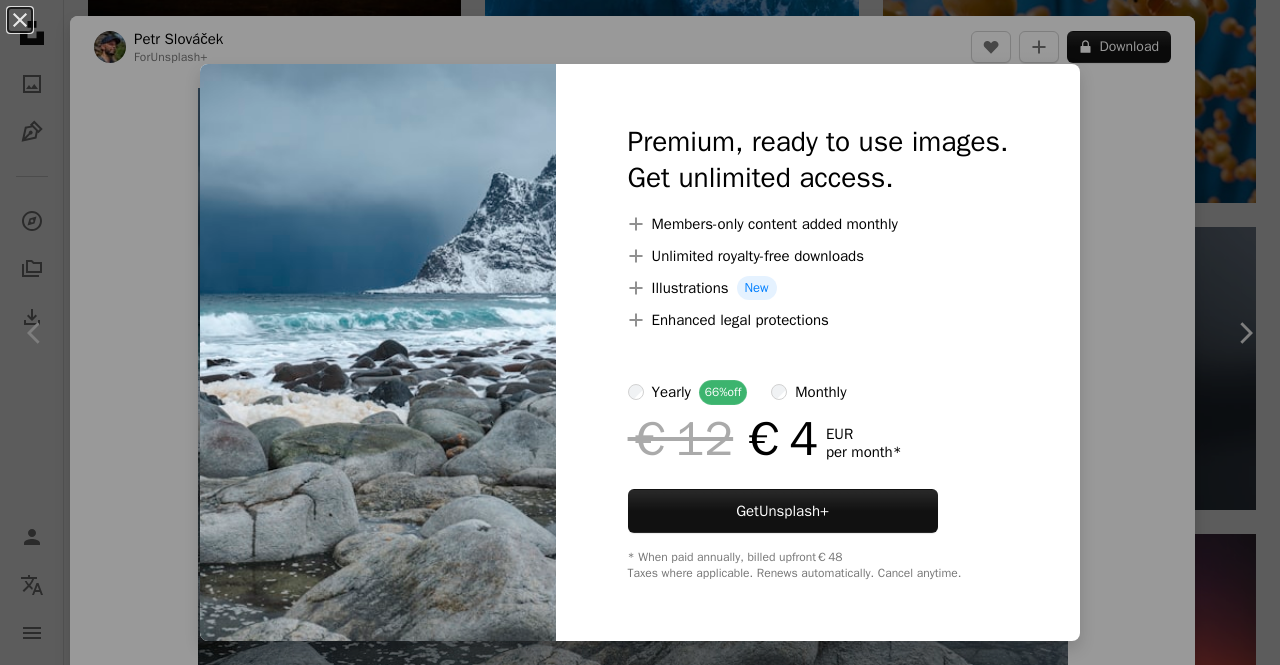 click on "An X shape Chevron left Chevron right [FIRST] [LAST] For Unsplash+ A heart A plus sign Download Zoom in A forward-right arrow Share More Actions A map marker [STREET], [CITY], [STATE] Calendar outlined Published on [DATE] Camera SONY, ILCE-6500 Safety Licensed under the Unsplash+ License 4K Images sea winter snow clouds scenery sand waves norway wallpaper desktop hills rocks wallpaper hd lofoten lofoten islands Free pictures From this series Chevron right Plus sign for Unsplash+ Plus sign for Unsplash+ Plus sign for Unsplash+ Plus sign for Unsplash+ Plus sign for Unsplash+ Plus sign for Unsplash+ Plus sign for Unsplash+ Plus sign for Unsplash+ Related images Plus sign for Unsplash+ A heart A plus sign [FIRST] [LAST] For Unsplash+ A lock Download Plus sign for Unsplash+ A heart A plus sign [FIRST] [LAST] For Unsplash+ A lock Download Plus sign for Unsplash+ A heart A plus sign Getty Images For Unsplash+ A lock Download Plus sign for Unsplash+ A heart A plus sign For" at bounding box center [640, 332] 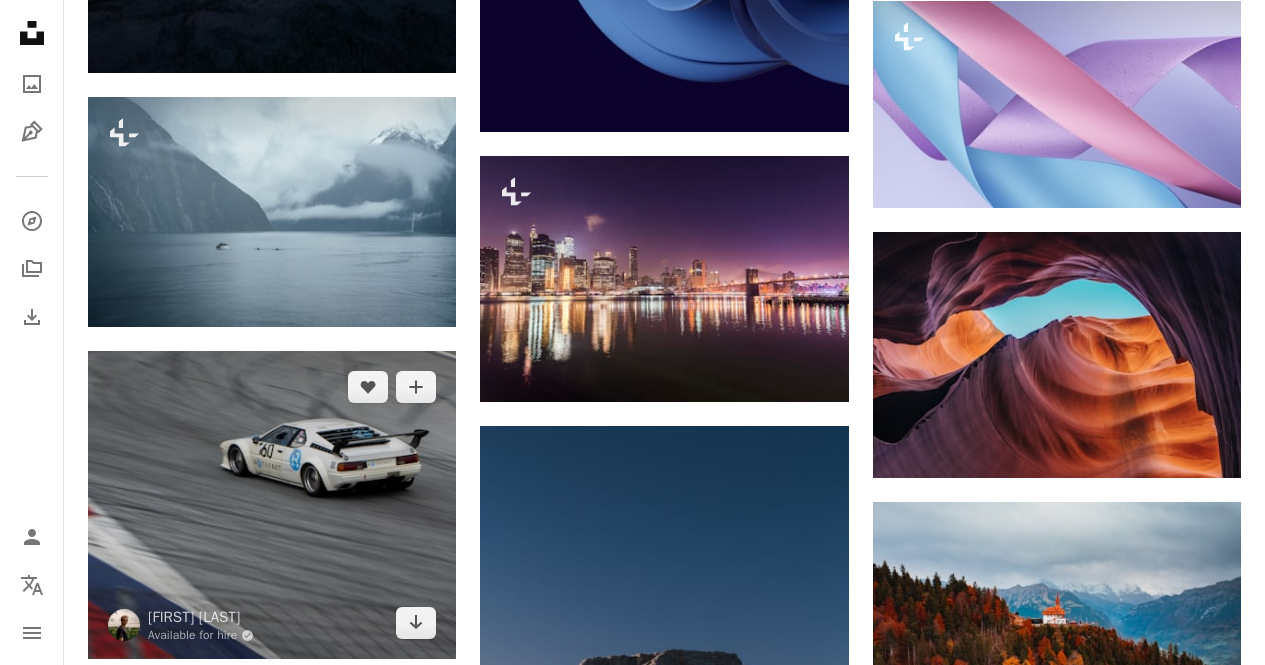 scroll, scrollTop: 22575, scrollLeft: 0, axis: vertical 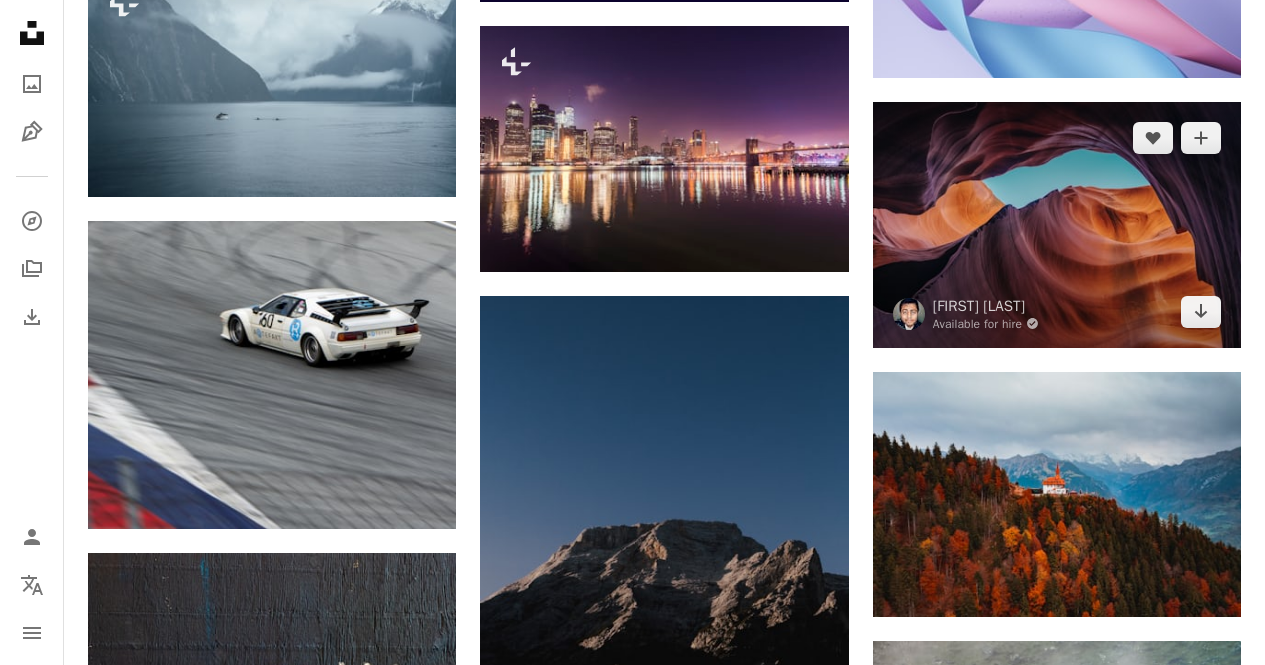 click at bounding box center (1057, 225) 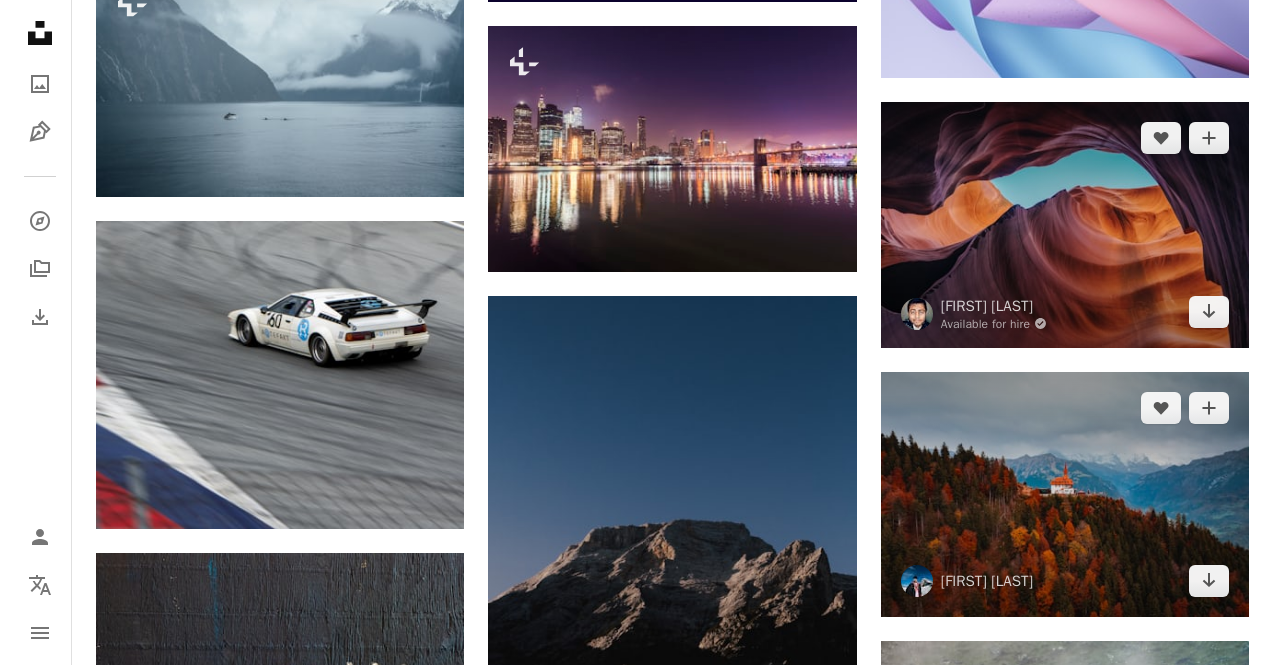scroll, scrollTop: 22775, scrollLeft: 0, axis: vertical 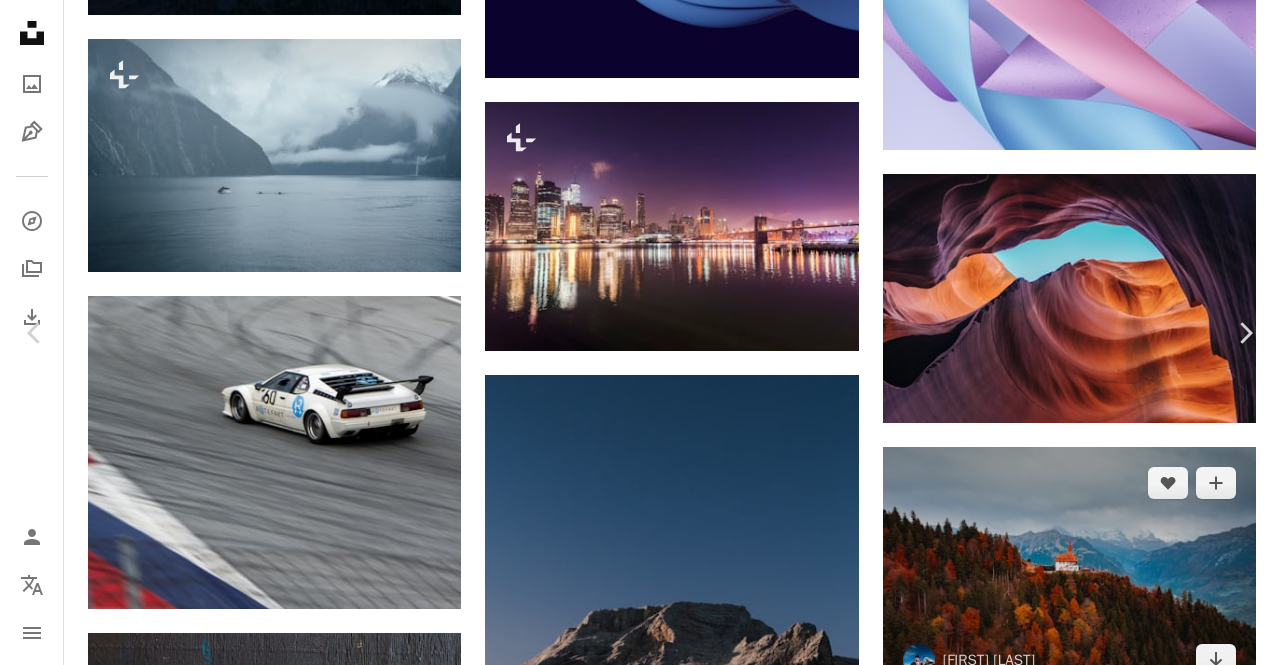 click on "An X shape Chevron left Chevron right [FIRST] [LAST] Available for hire A checkmark inside of a circle A heart A plus sign Download free Chevron down Zoom in Views 122,761,220 Downloads 1,341,770 Featured in Photos , Travel , Nature A forward-right arrow Share Info icon Info More Actions A map marker Lower Antelope Canyon, Page, [COUNTRY] Calendar outlined Published on [DATE] Camera FUJIFILM, X100T Safety Free to use under the Unsplash License wallpaper 4K Images laptop wallpaper macbook wallpaper 1920x1080 wallpaper mac wallpaper 8k wallpaper desktop wallpapers windows 10 wallpaper orange aesthetic wallpaper purple 1080p wallpaper cool wallpaper landscape wallpaper cool background rock live wallpaper 2560x1440 wallpaper 1366x768 wallpaper Creative Commons images Browse premium related images on iStock | Save 20% with code UNSPLASH20 View more on iStock ↗ Related images A heart A plus sign [FIRST] [LAST] Available for hire A checkmark inside of a circle Arrow pointing down A heart For" at bounding box center [640, 4646] 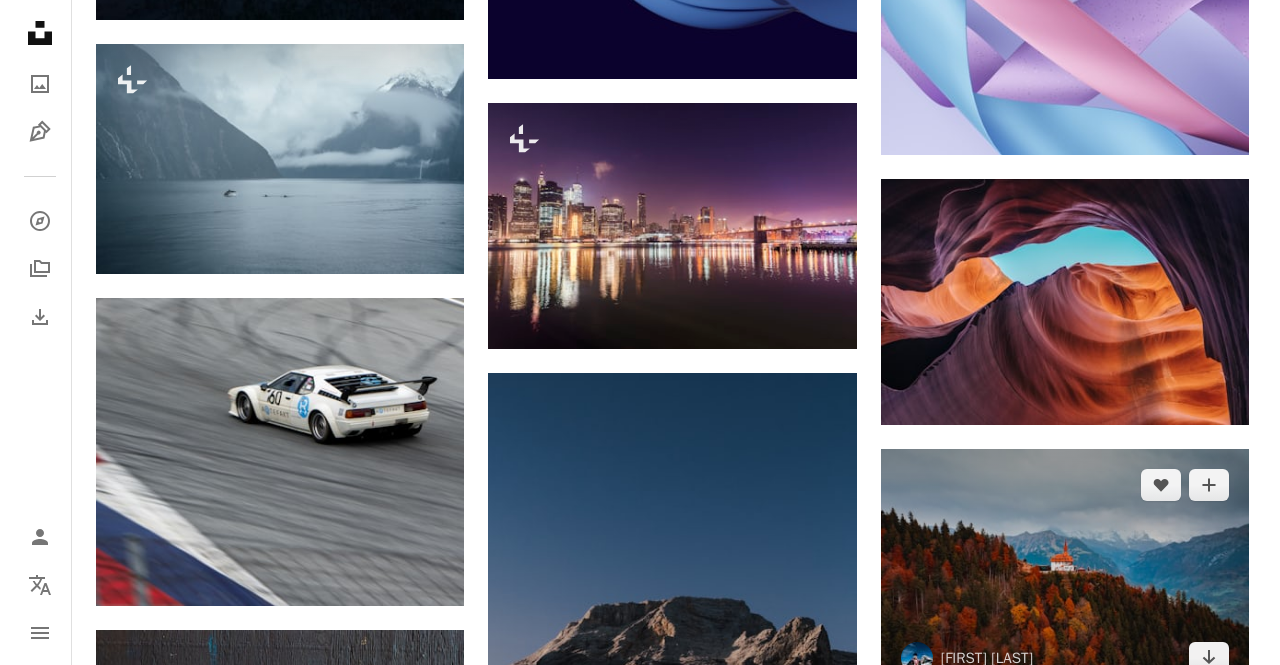scroll, scrollTop: 22575, scrollLeft: 0, axis: vertical 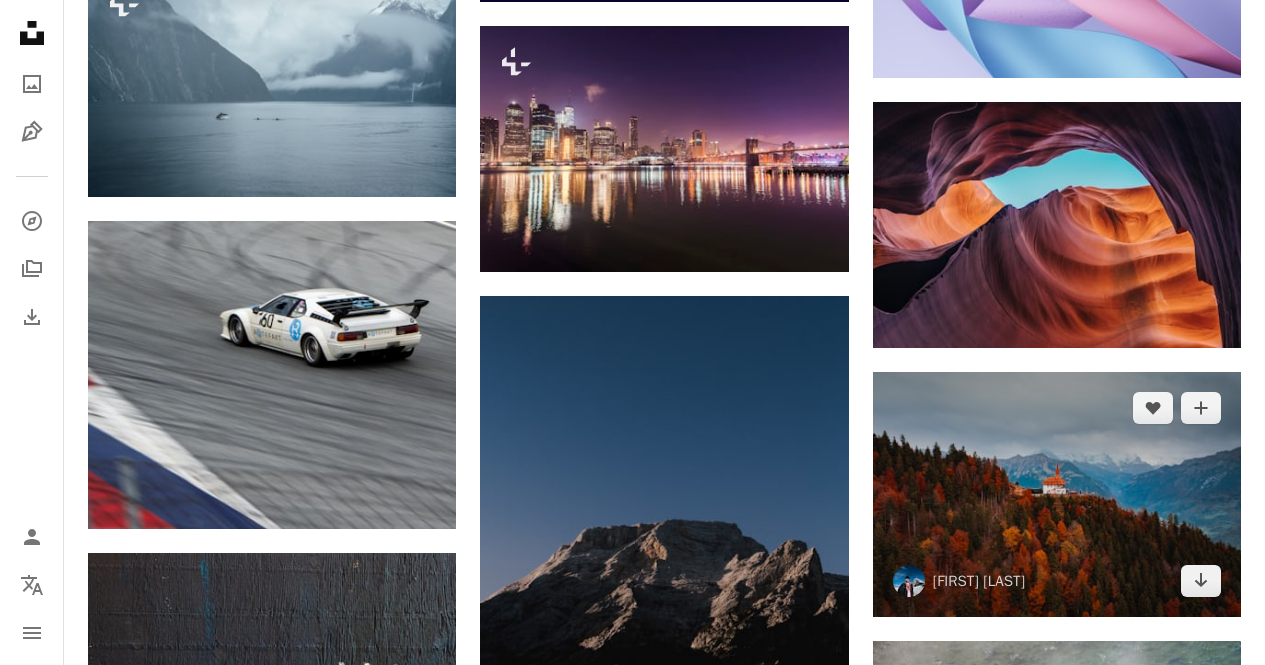 click at bounding box center [1057, 494] 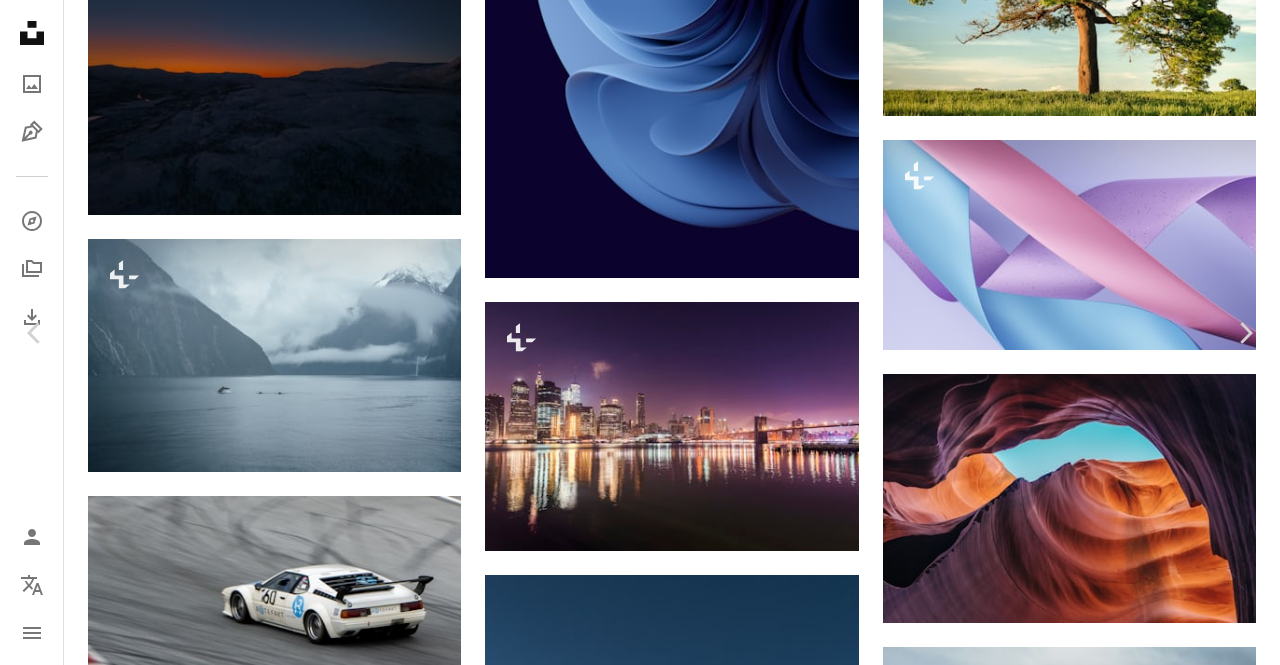 scroll, scrollTop: 7497, scrollLeft: 0, axis: vertical 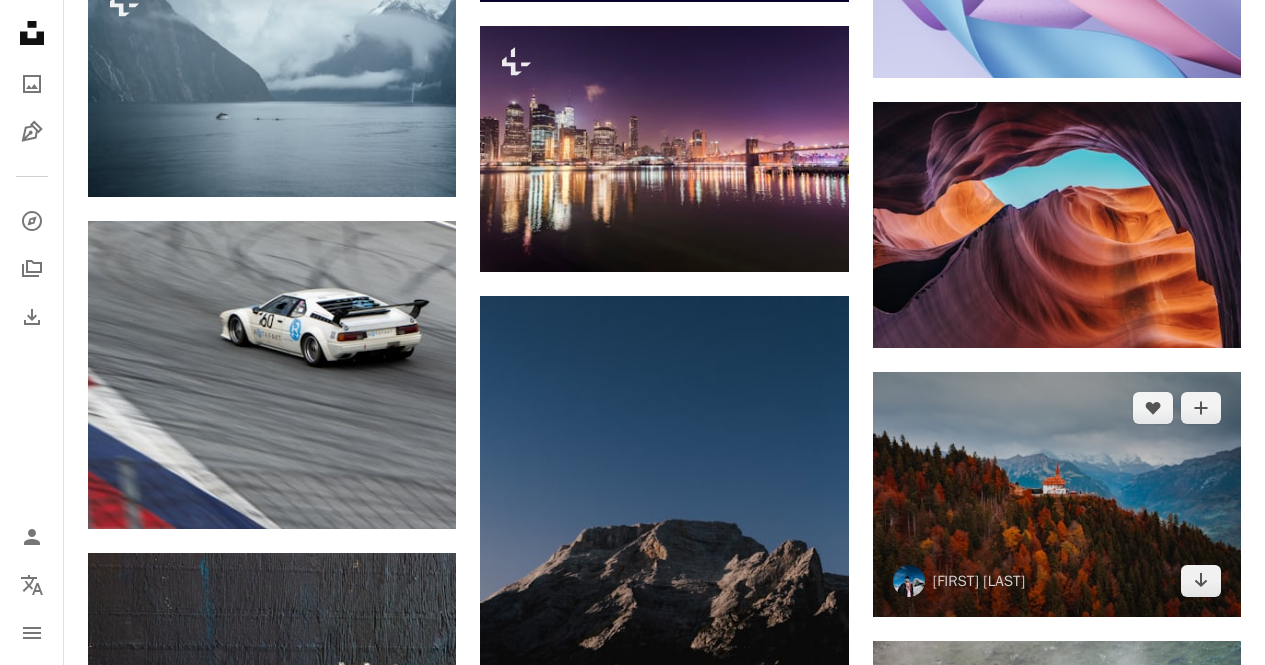 click at bounding box center [1057, 494] 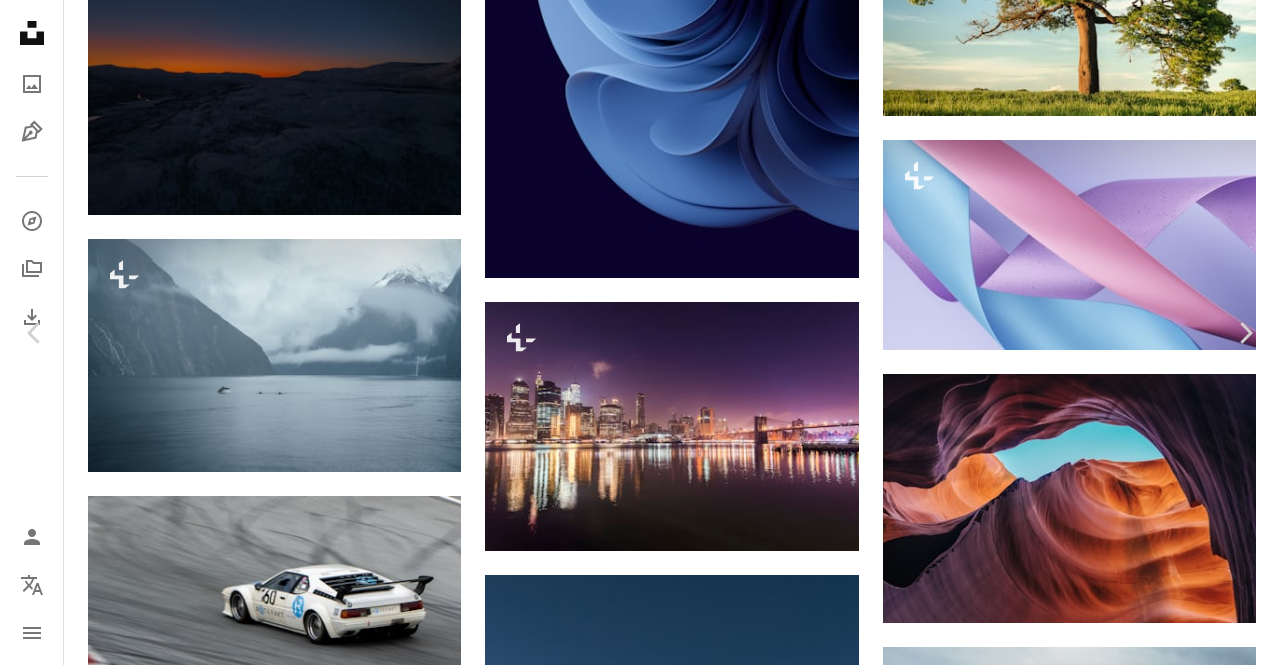 scroll, scrollTop: 900, scrollLeft: 0, axis: vertical 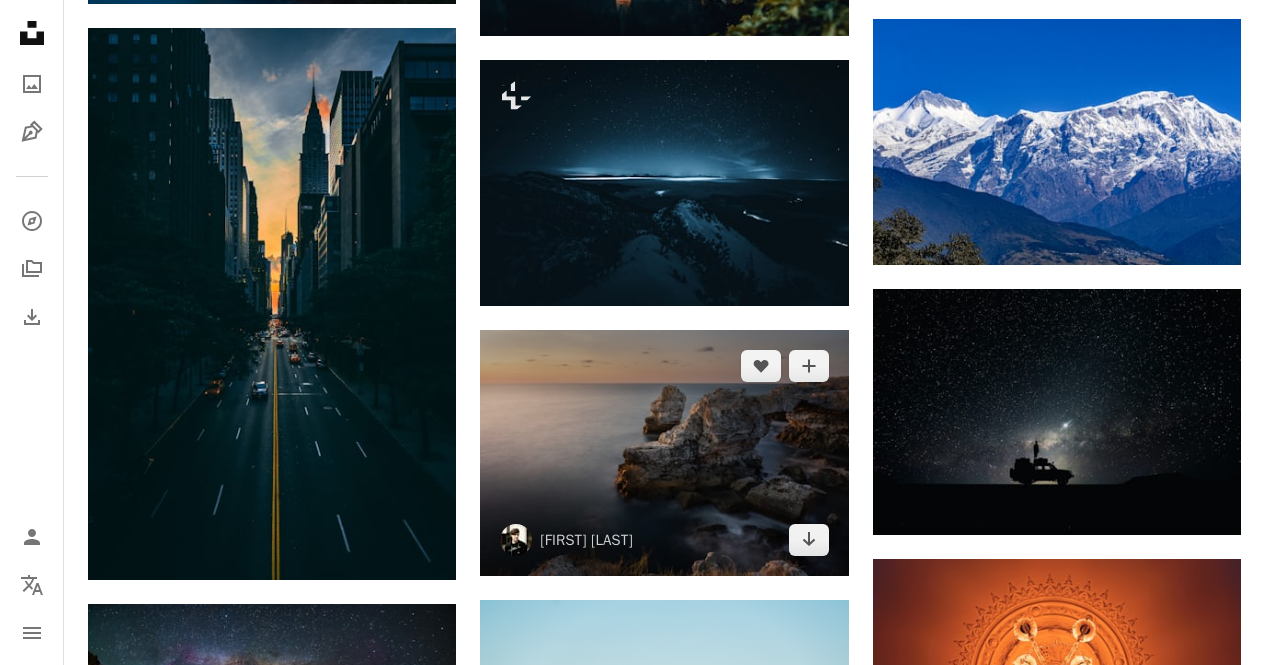 click at bounding box center [664, 453] 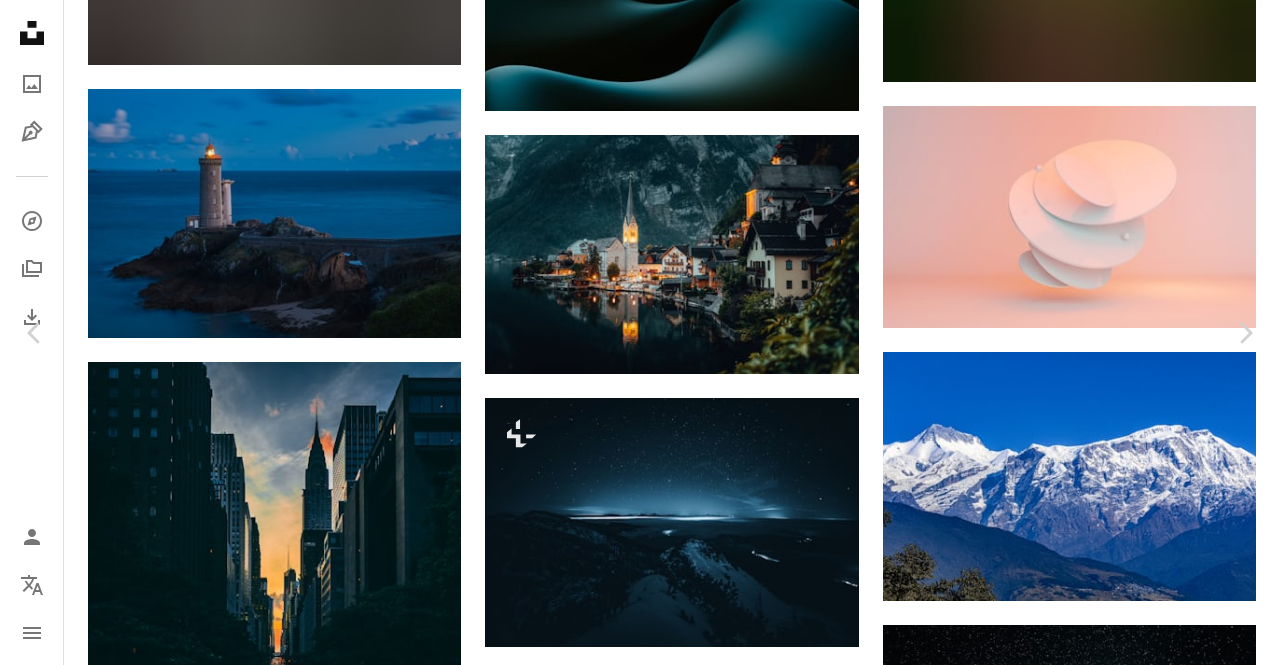 scroll, scrollTop: 12424, scrollLeft: 0, axis: vertical 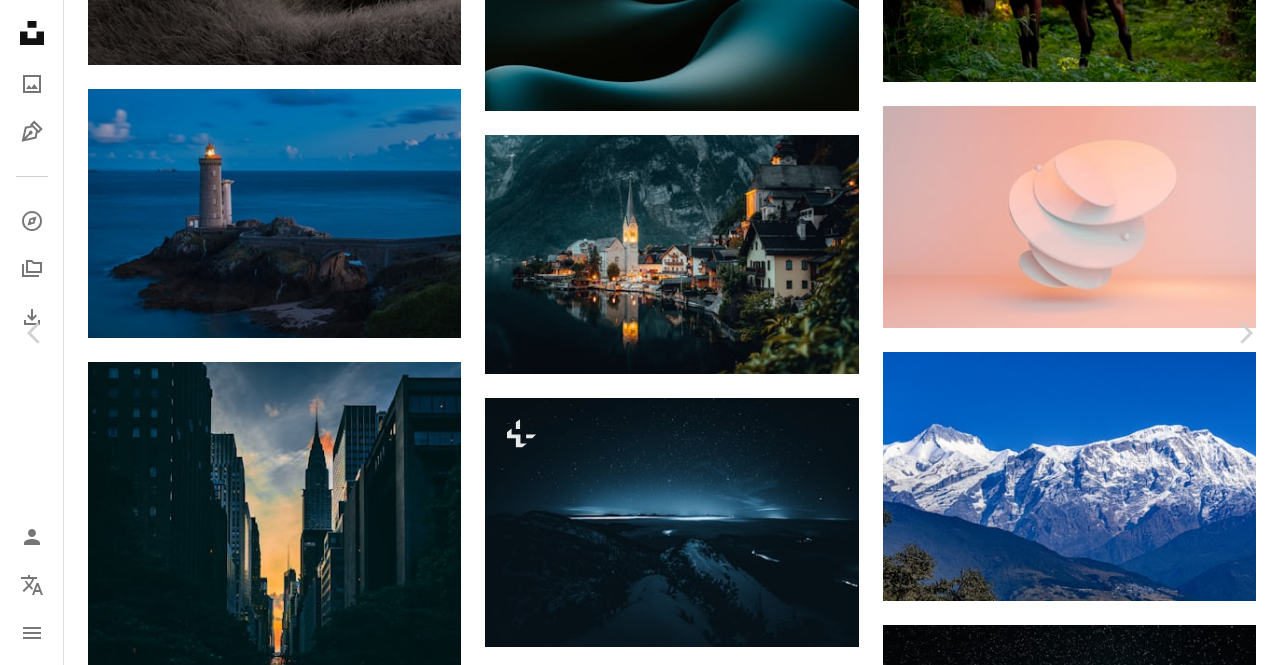 click on "An X shape Chevron left Chevron right [FIRST] [LAST] [USERNAME] A heart A plus sign Download free Chevron down Zoom in Views 680,265 Downloads 46,056 Featured in Wallpapers A forward-right arrow Share Info icon Info More Actions A map marker [STREET], [CITY], [STATE] Calendar outlined Published on [DATE] Safety Free to use under the Unsplash License wallpaper 4K Images sea sunrise wallpapers backgrounds rocks bulgaria land scenery lake rock outdoors horizon coast cliff shoreline promontory Free images Browse premium related images on iStock | Save 20% with code UNSPLASH20 View more on iStock ↗ Related images A heart A plus sign [FIRST] [LAST] A heart A plus sign [FIRST] [LAST] Available for hire A checkmark inside of a circle Arrow pointing down Plus sign for Unsplash+ A heart A plus sign [FIRST] [LAST] Available for hire A checkmark inside of a circle Arrow pointing down A heart A plus sign [FIRST] [LAST]" at bounding box center (640, 5900) 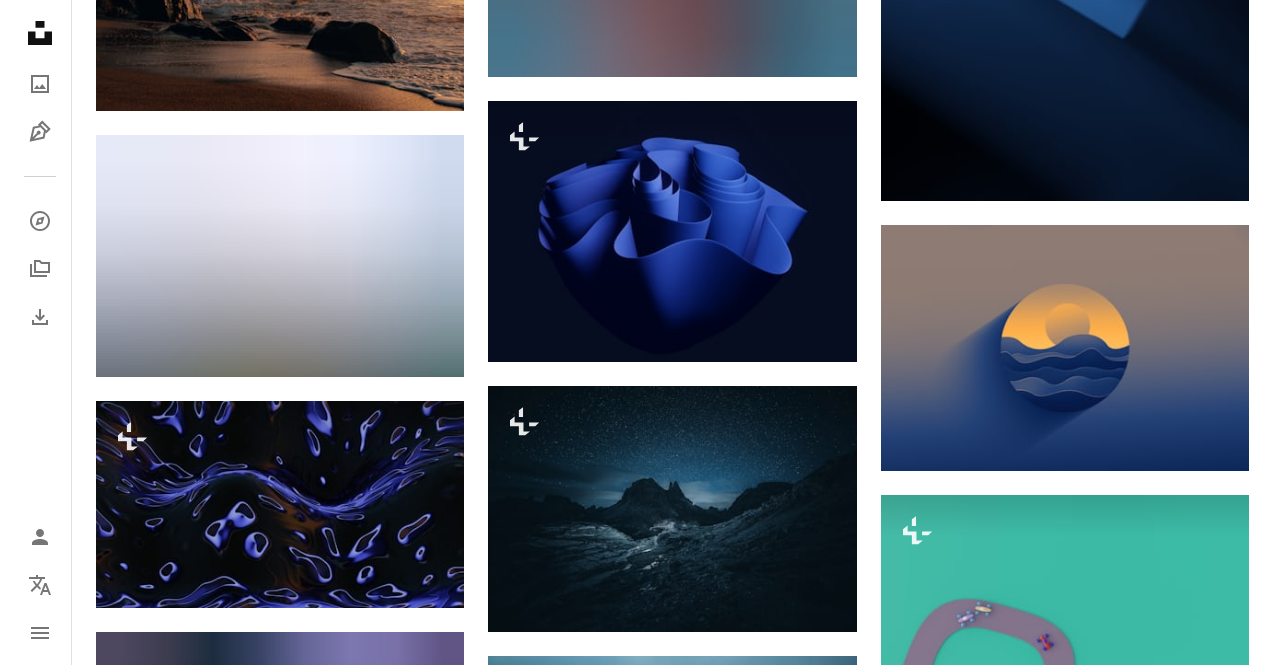 scroll, scrollTop: 31375, scrollLeft: 0, axis: vertical 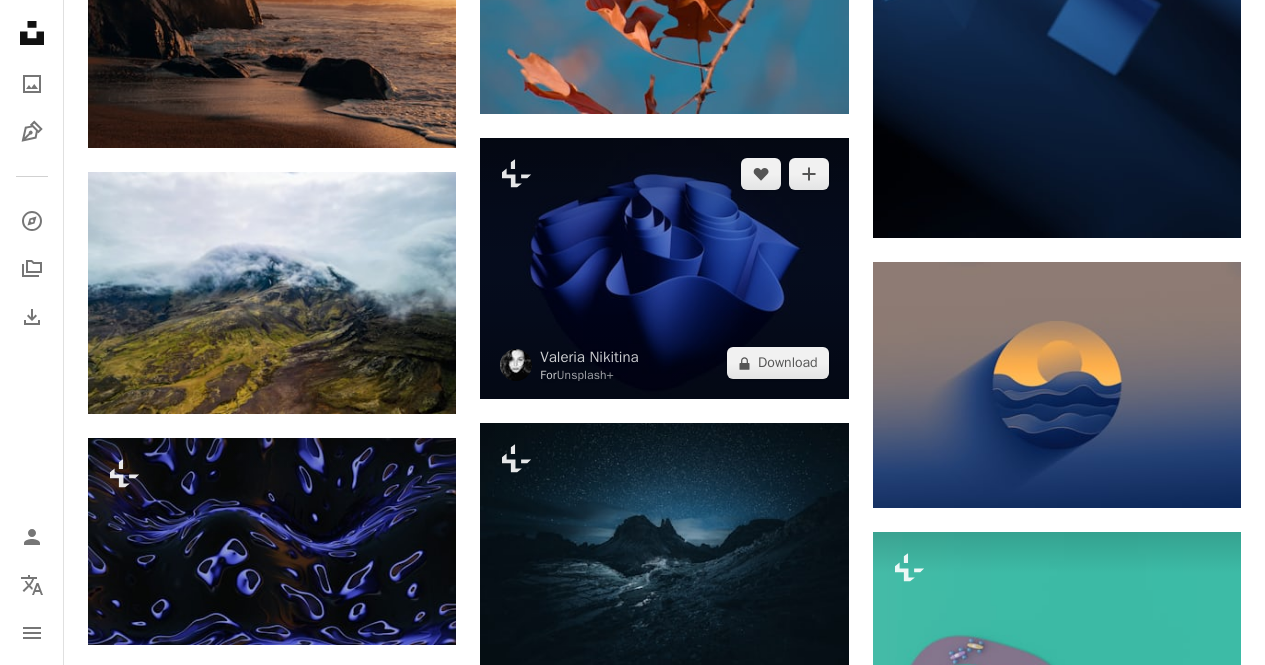 click at bounding box center (664, 269) 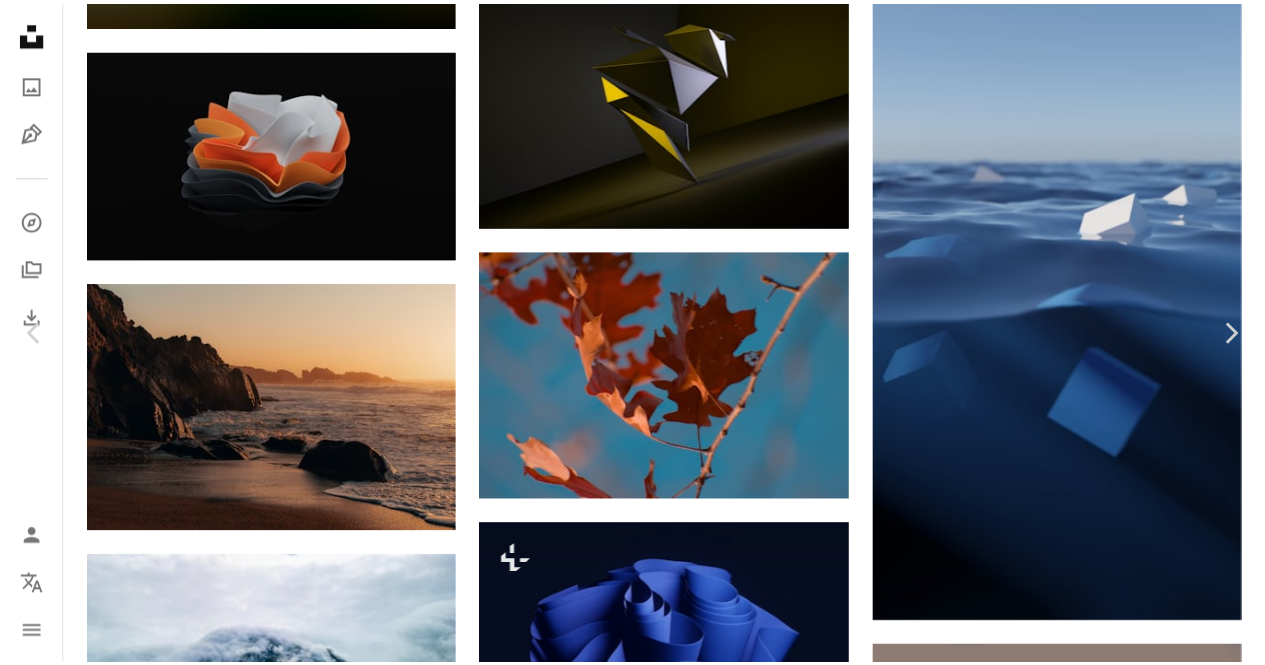scroll, scrollTop: 12462, scrollLeft: 0, axis: vertical 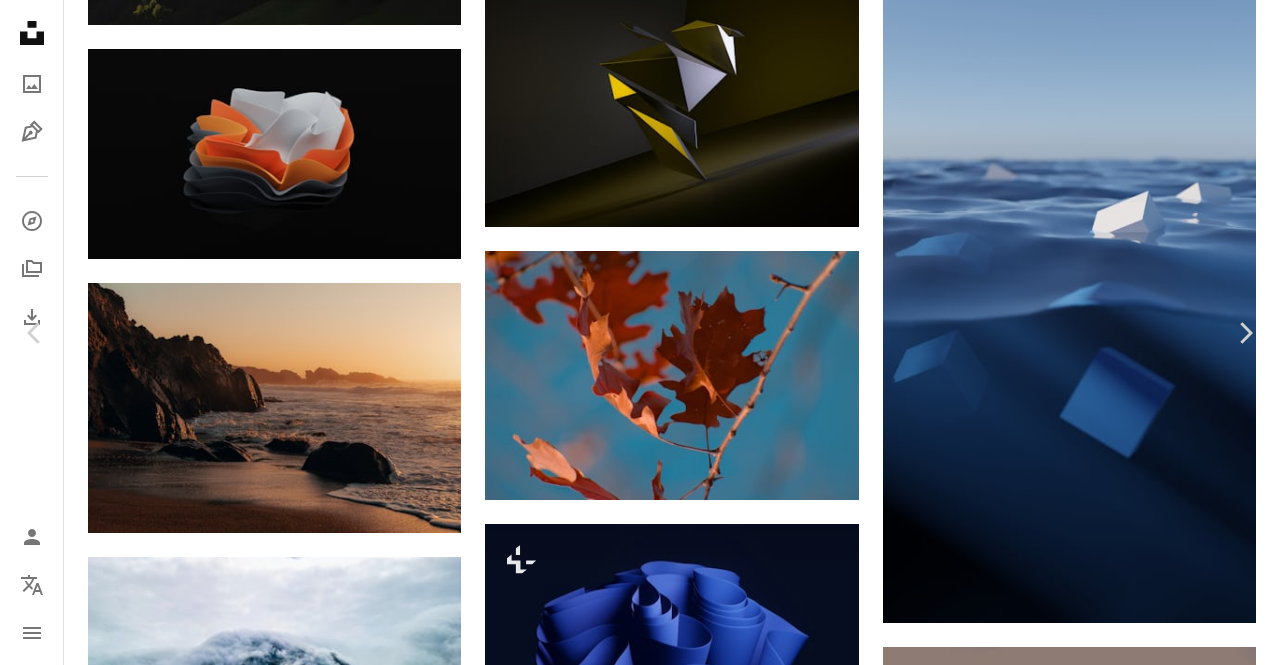 click on "An X shape Chevron left Chevron right [FIRST] [LAST] For Unsplash+ A heart A plus sign A lock Download Zoom in Featured in Photos , 3D Renders , Cool Tones A forward-right arrow Share More Actions Calendar outlined Published on June 13, 2023 Safety Licensed under the Unsplash+ License wallpaper background 4K Images laptop wallpaper iphone wallpaper dark wallpaper dark background purple dark mode wallpaper wallpaper desktop digital image render dark mode 4k black background dark mode background black and blue dark mode wallpapers Backgrounds From this series Plus sign for Unsplash+ Plus sign for Unsplash+ Related images Plus sign for Unsplash+ A heart A plus sign [FIRST] [LAST] For Unsplash+ A lock Download Plus sign for Unsplash+ A heart A plus sign [FIRST] [LAST] For Unsplash+ A lock Download Plus sign for Unsplash+ A heart A plus sign [FIRST] [LAST] For Unsplash+ A lock Download Plus sign for Unsplash+ A. C." at bounding box center [640, 3834] 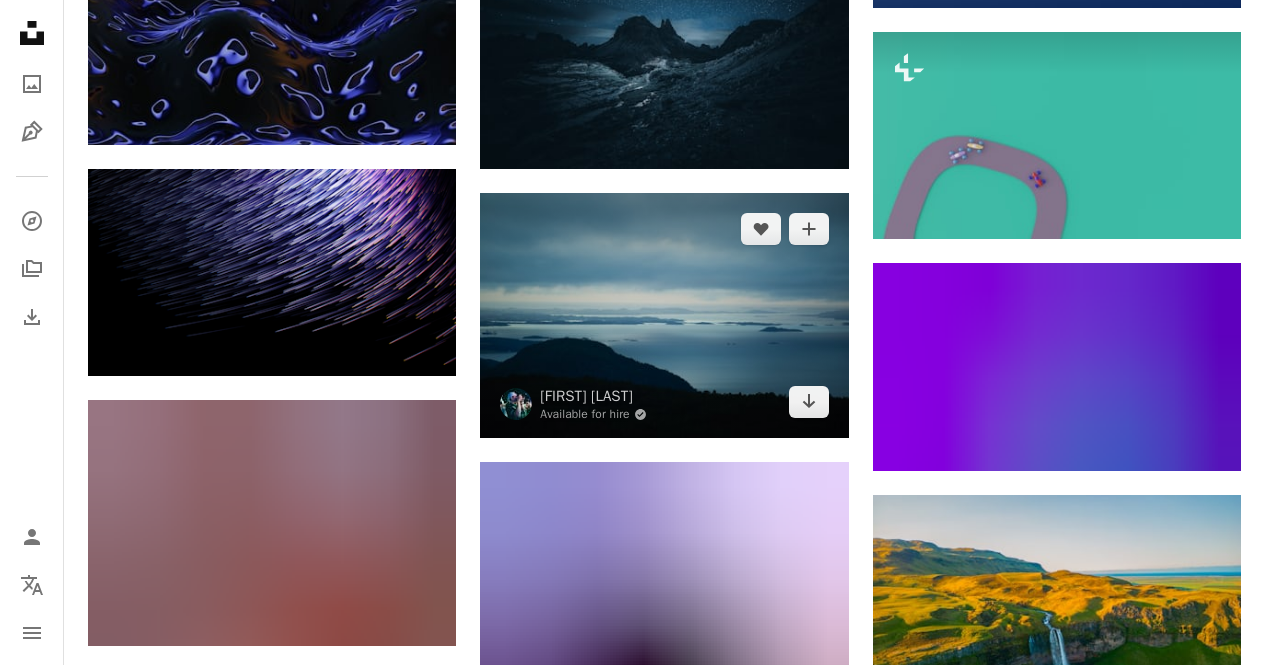 scroll, scrollTop: 31941, scrollLeft: 0, axis: vertical 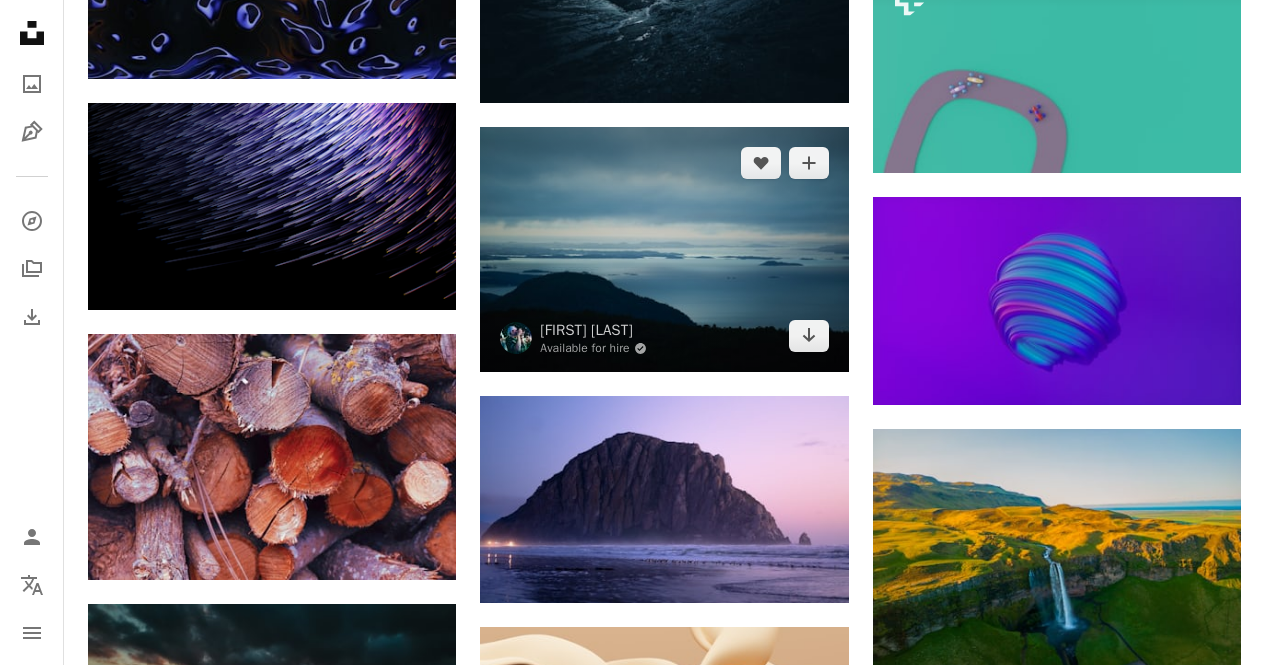 click at bounding box center (664, 249) 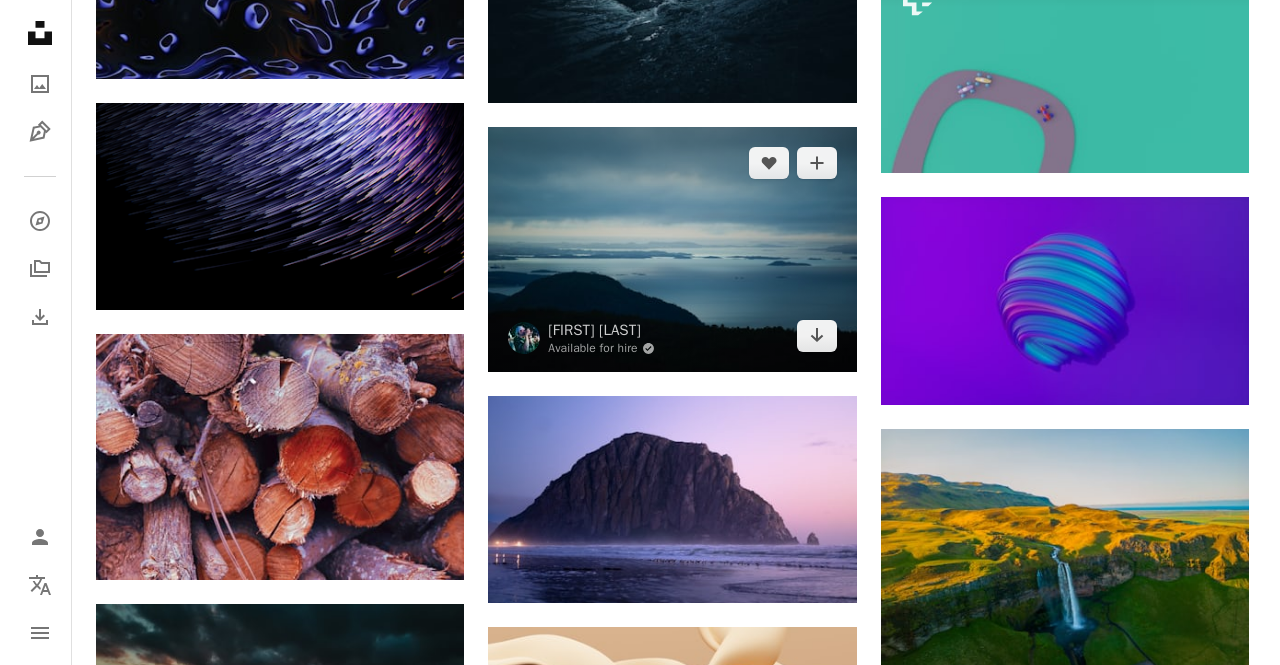scroll, scrollTop: 31975, scrollLeft: 0, axis: vertical 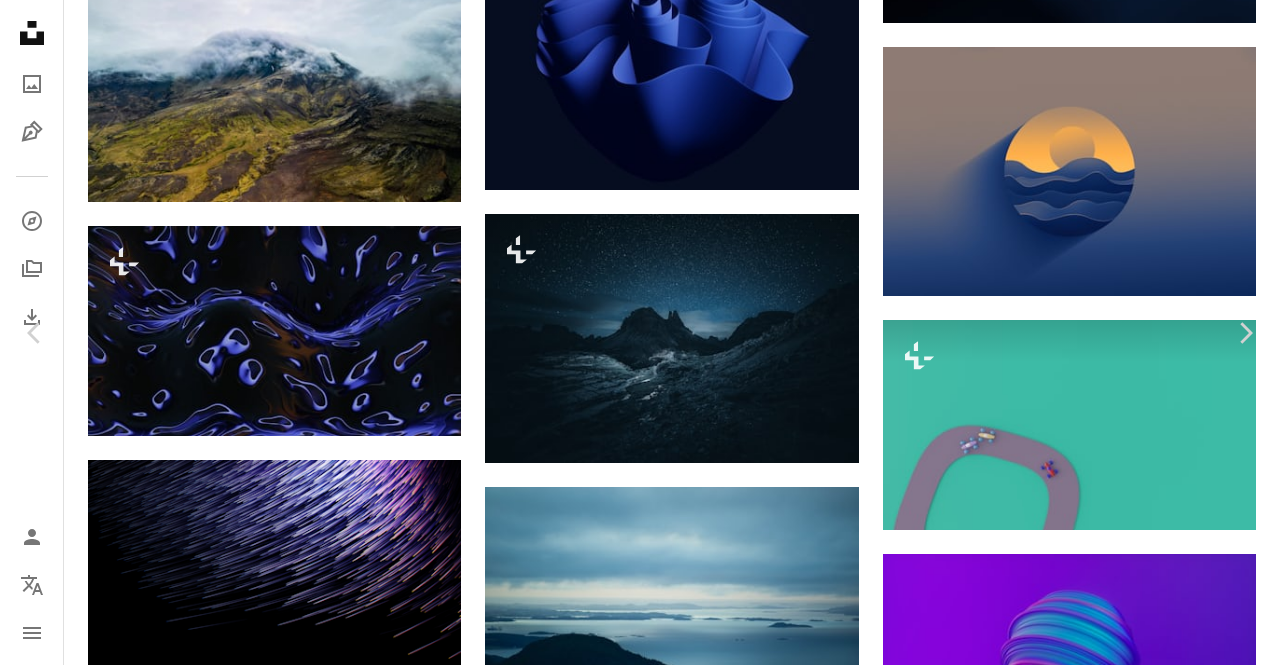 click at bounding box center [999, 5848] 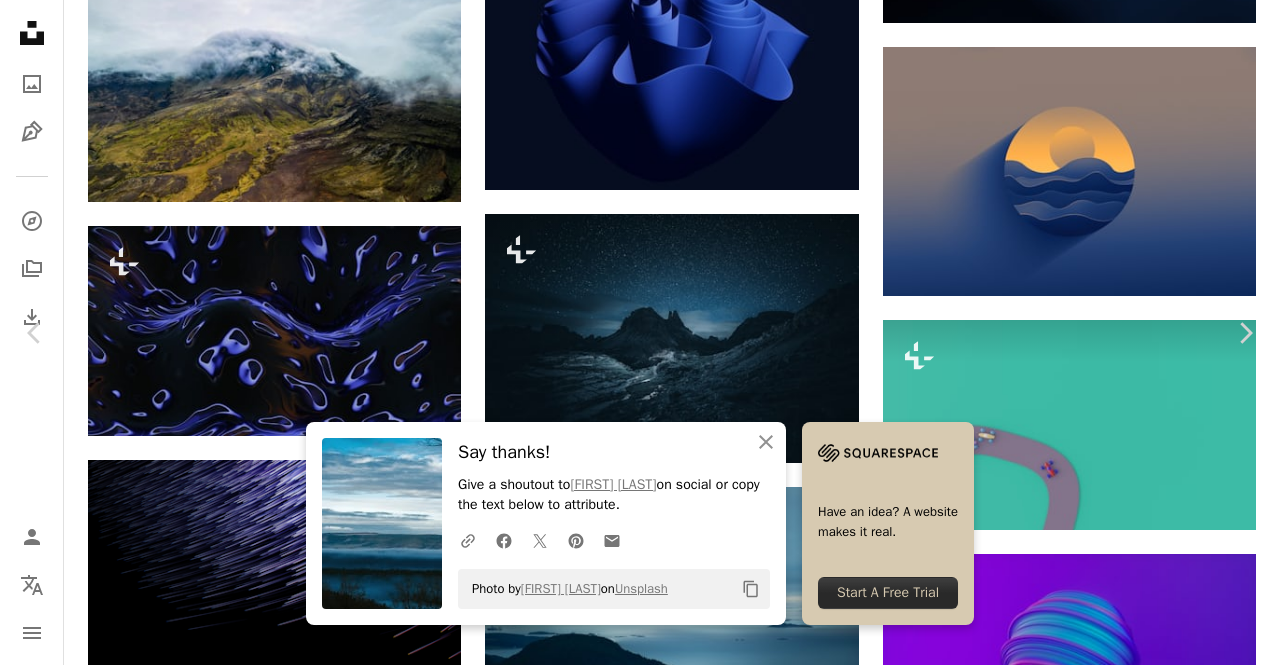 scroll, scrollTop: 600, scrollLeft: 0, axis: vertical 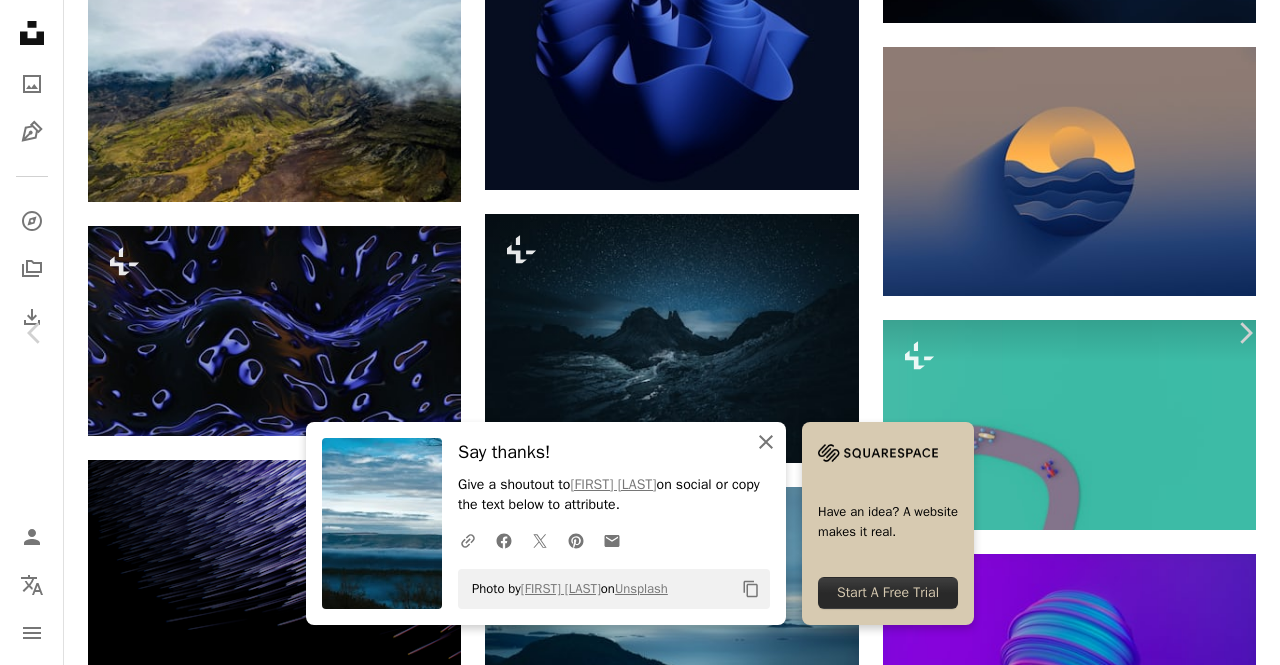 click on "An X shape" 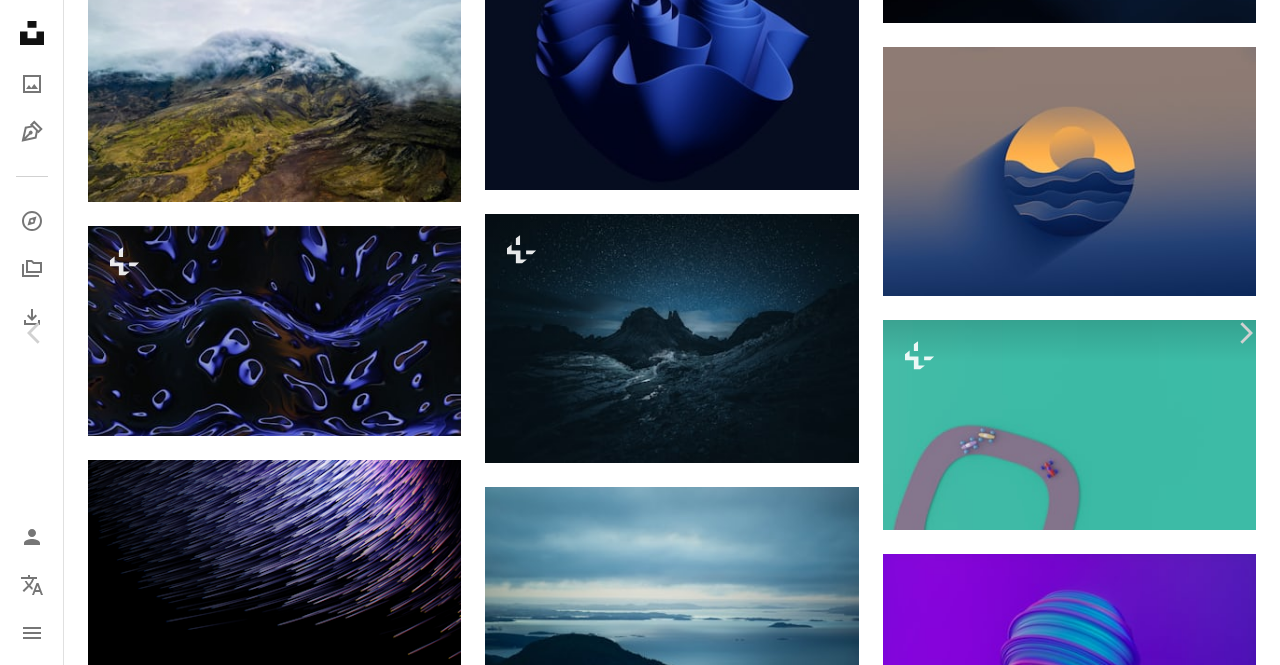 scroll, scrollTop: 3500, scrollLeft: 0, axis: vertical 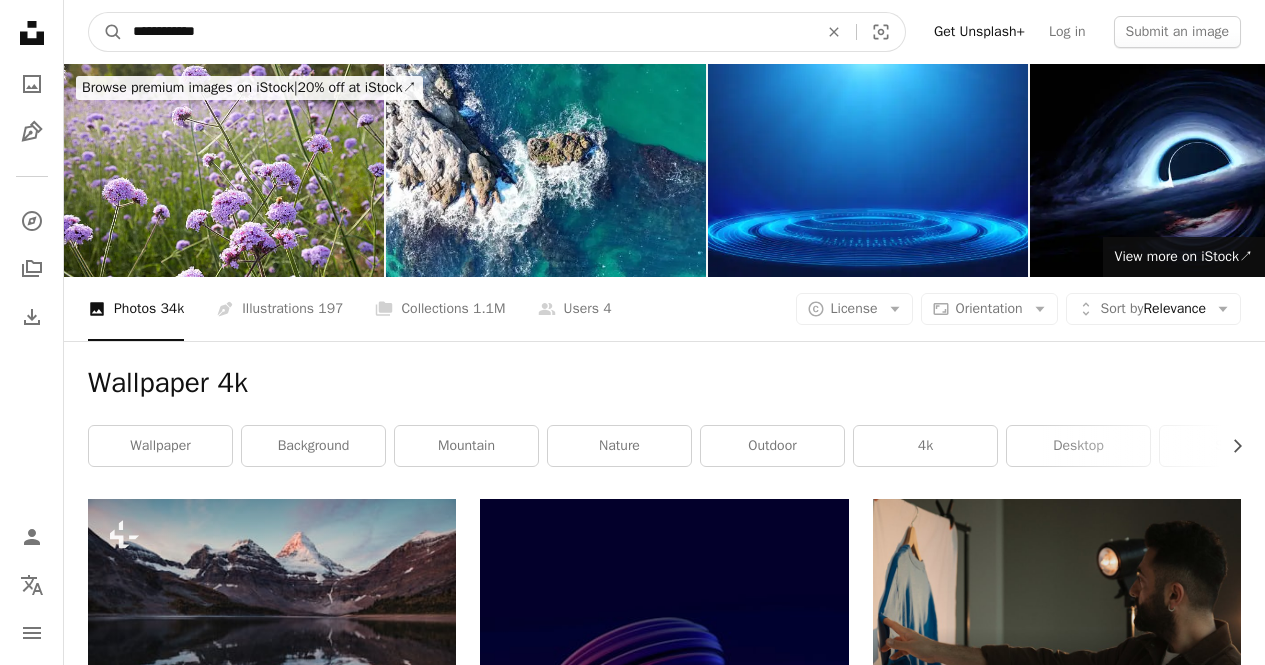 click on "**********" at bounding box center [467, 32] 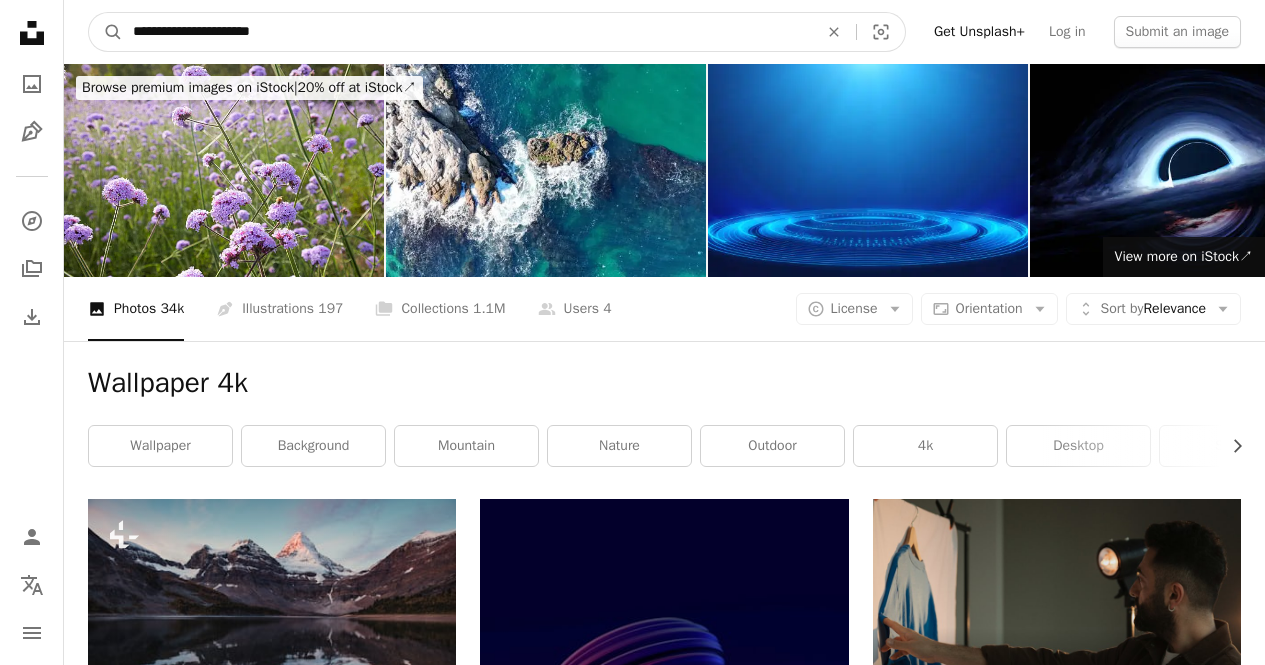 type on "**********" 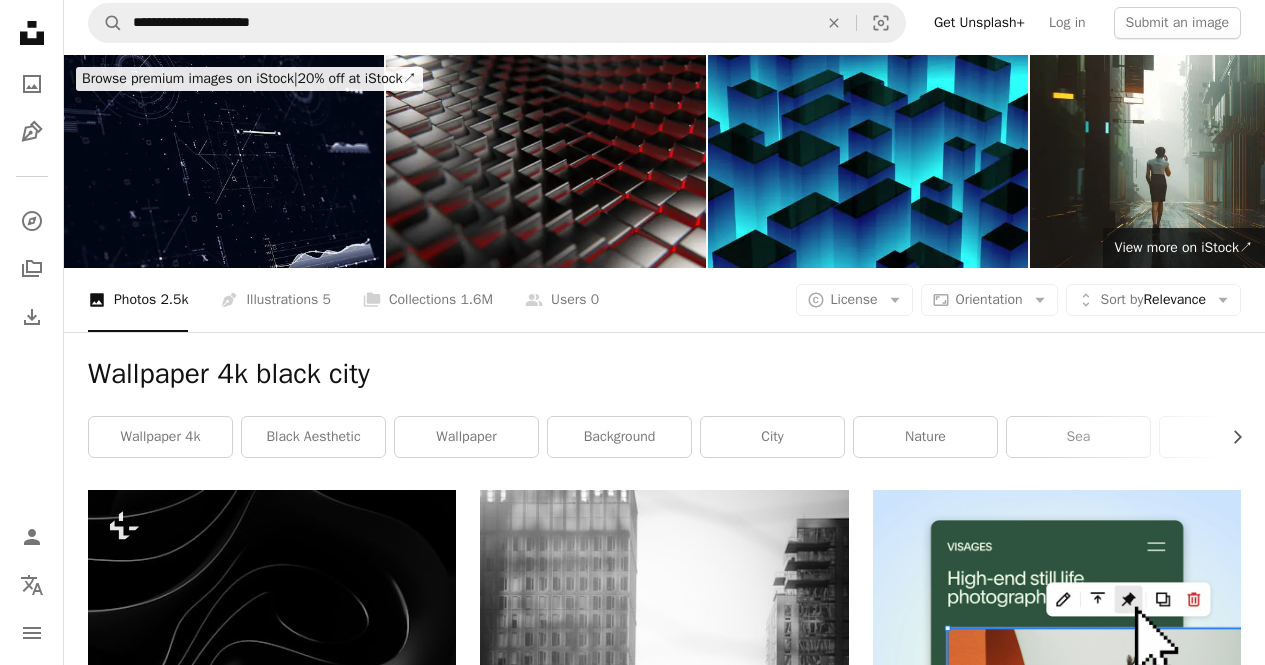scroll, scrollTop: 0, scrollLeft: 0, axis: both 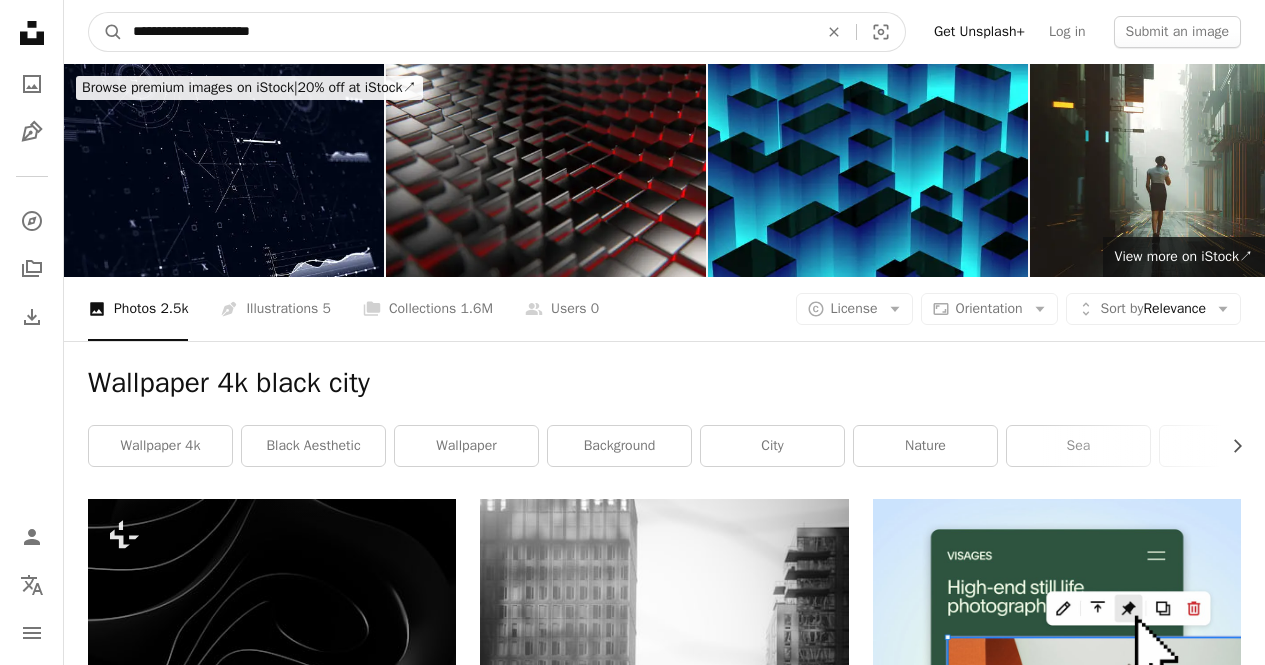 click on "**********" at bounding box center [467, 32] 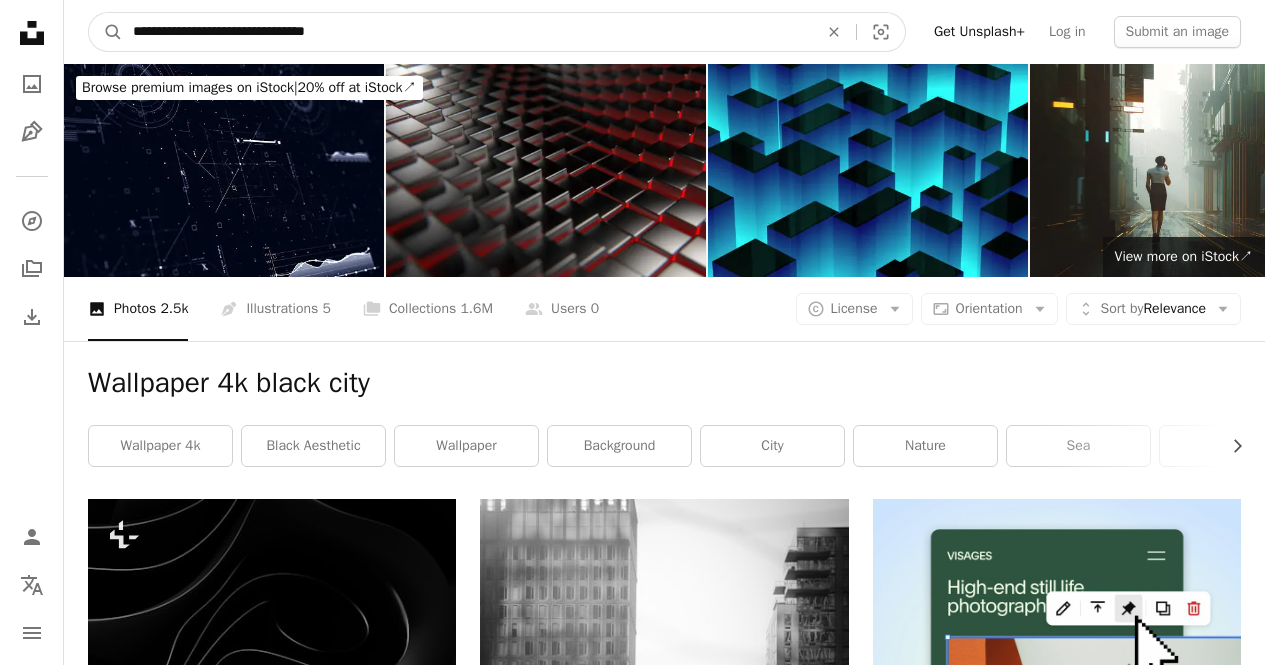 type on "**********" 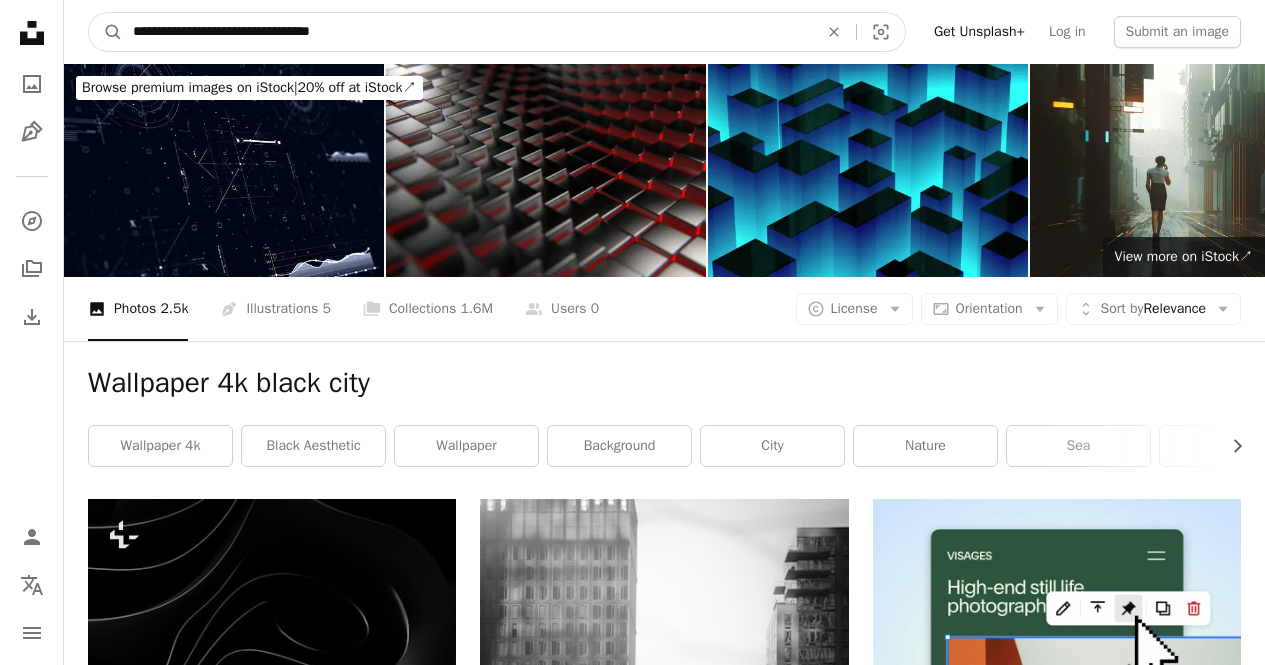 click on "A magnifying glass" at bounding box center (106, 32) 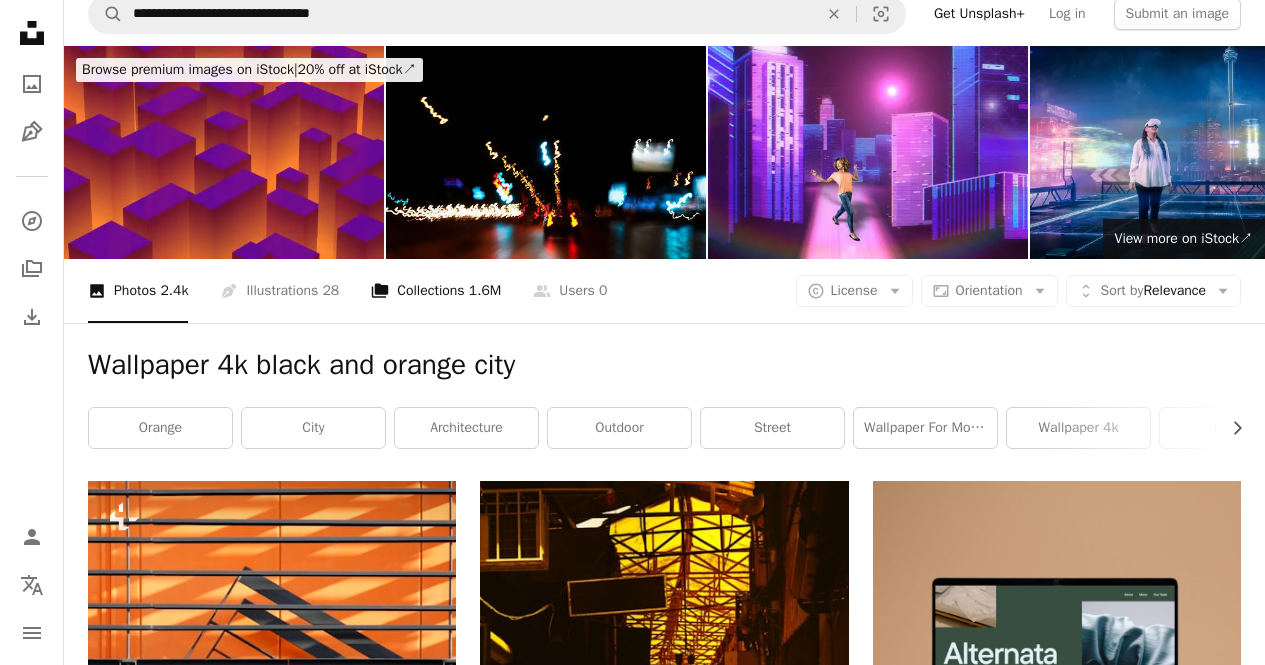 scroll, scrollTop: 0, scrollLeft: 0, axis: both 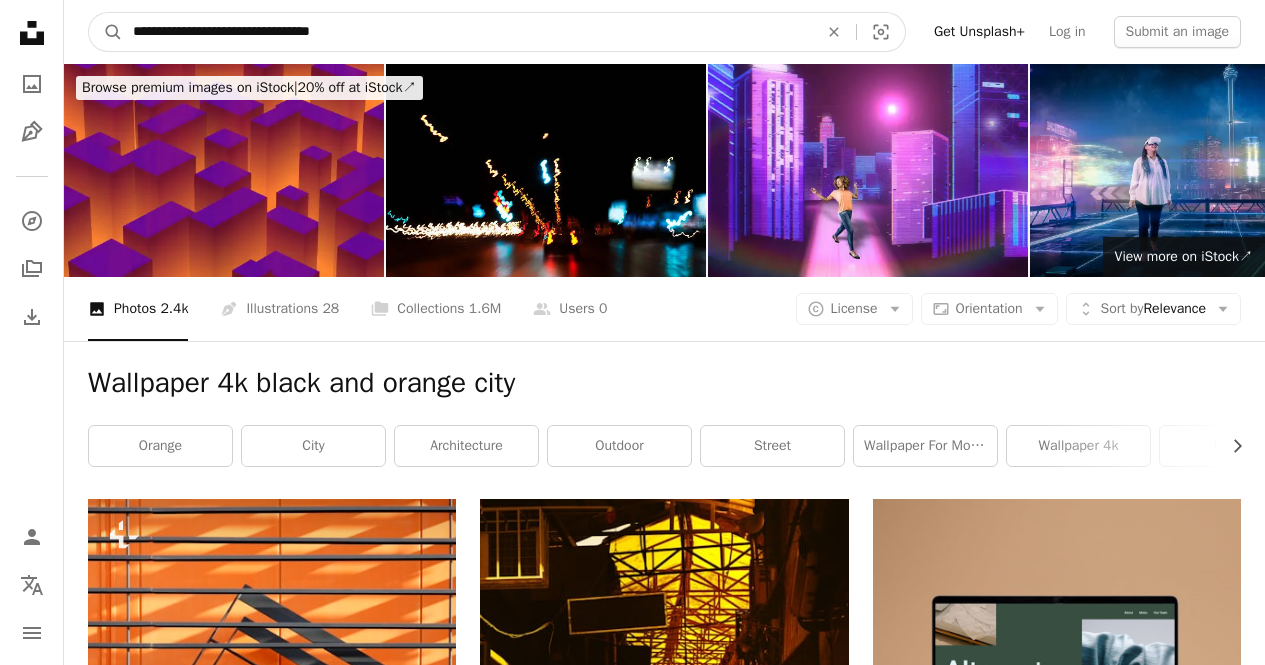 click on "**********" at bounding box center [467, 32] 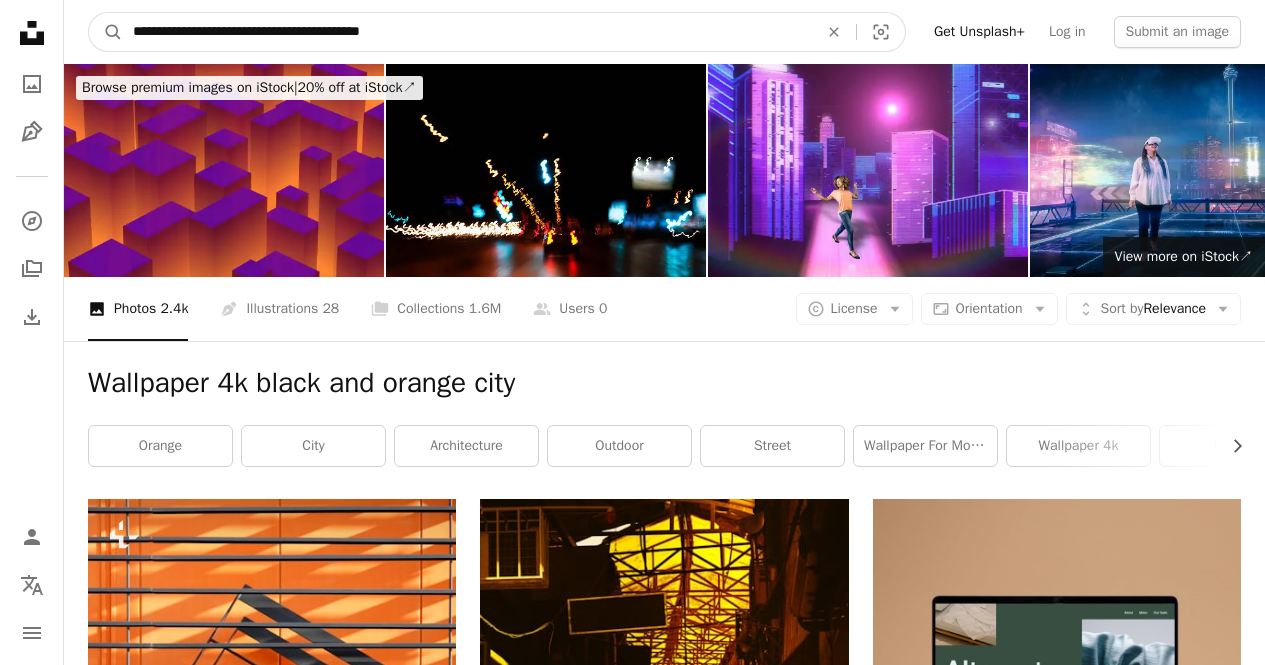 type on "**********" 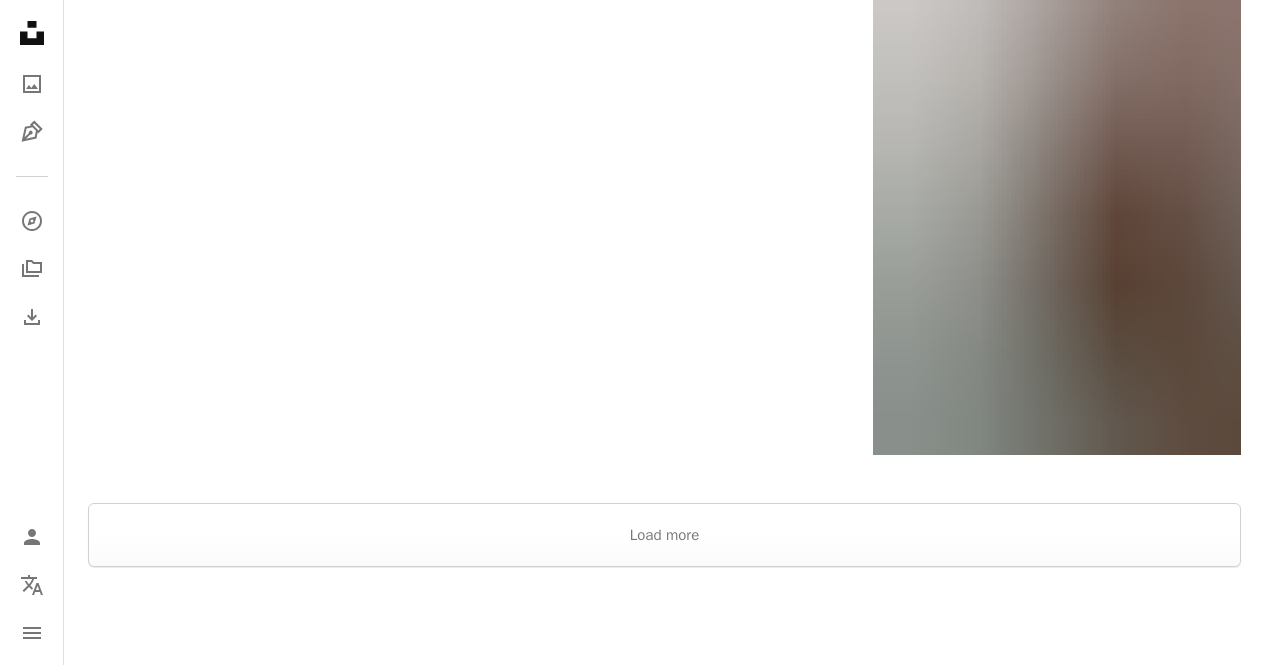 scroll, scrollTop: 3400, scrollLeft: 0, axis: vertical 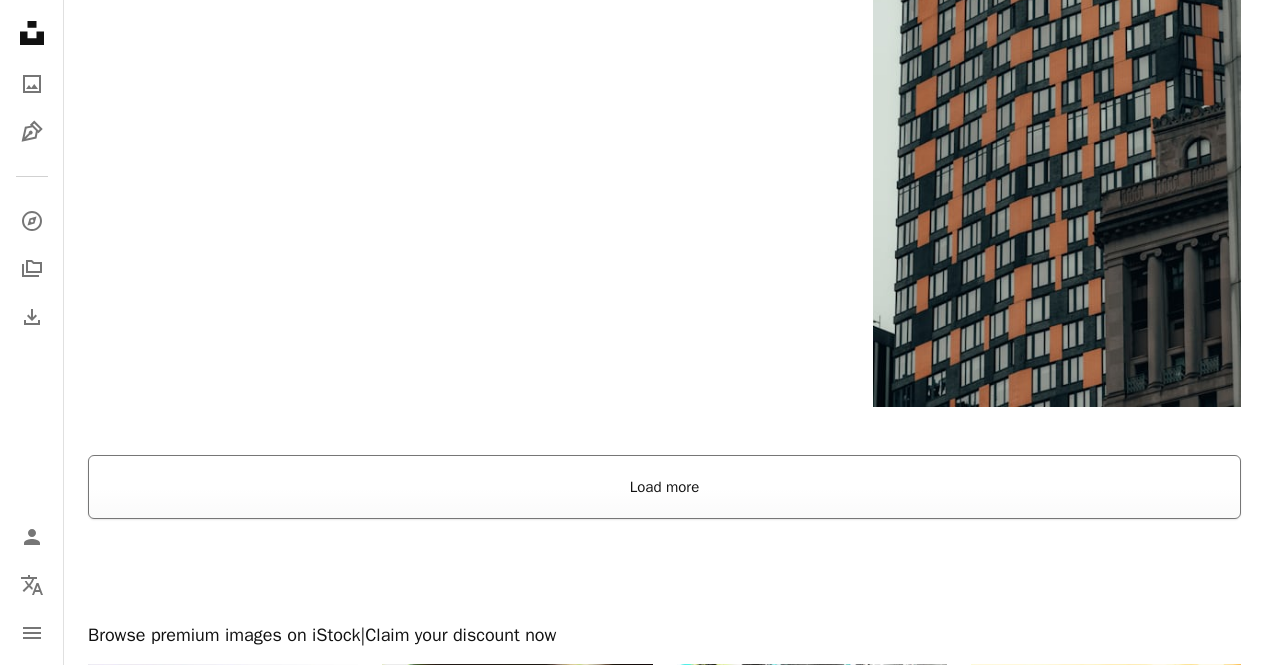 click on "Load more" at bounding box center (664, 487) 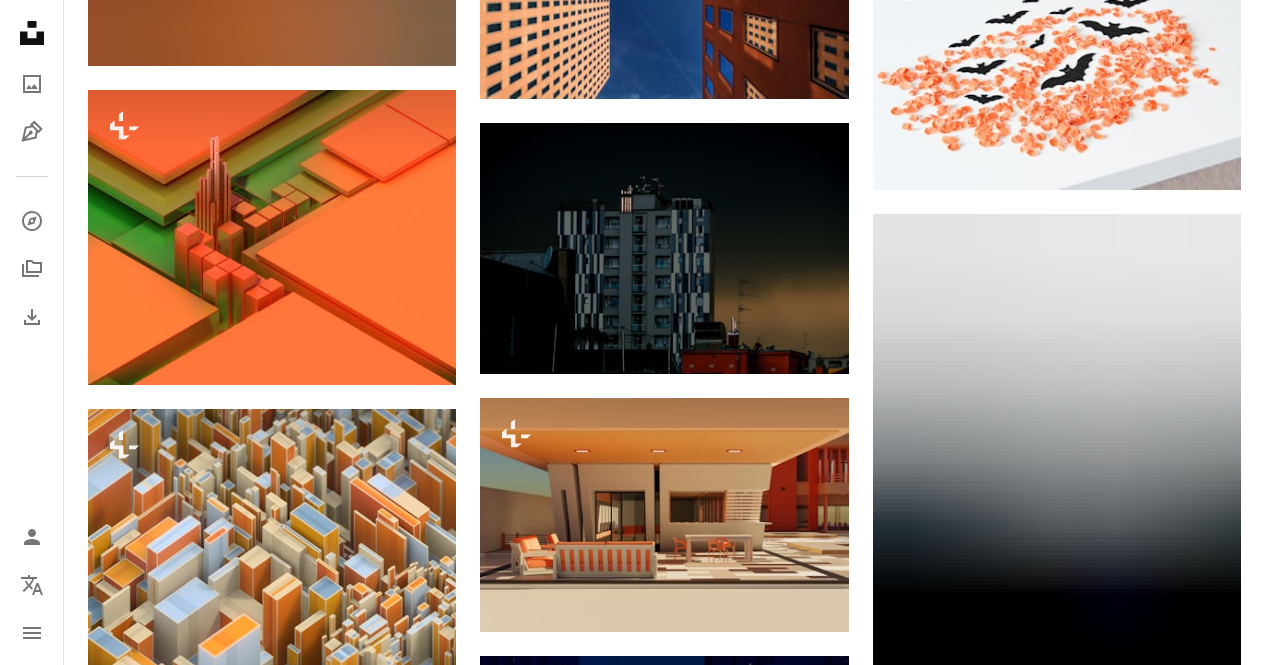 scroll, scrollTop: 16000, scrollLeft: 0, axis: vertical 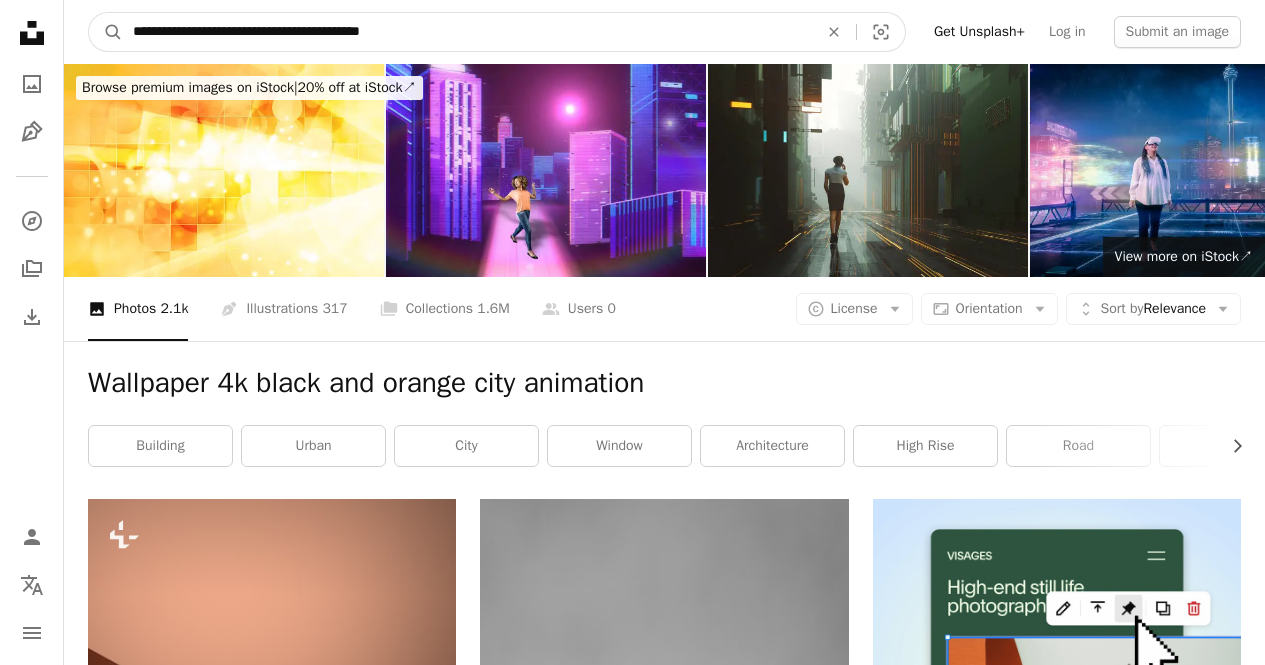 click on "**********" at bounding box center (467, 32) 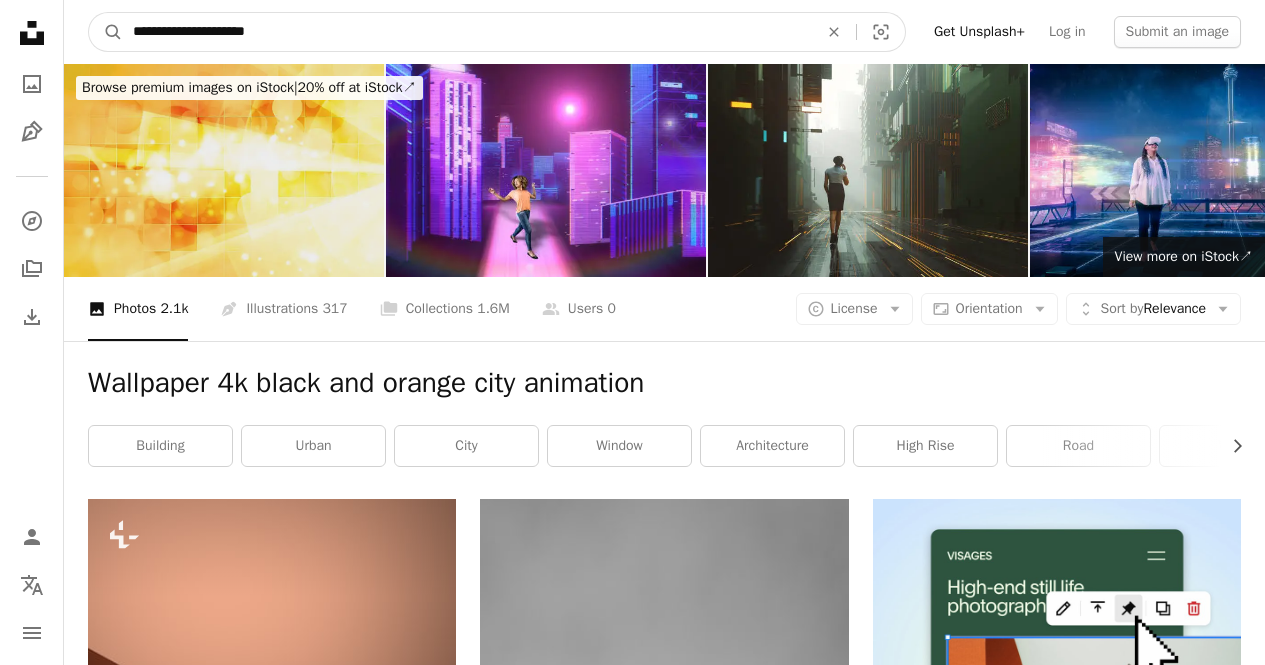 type on "**********" 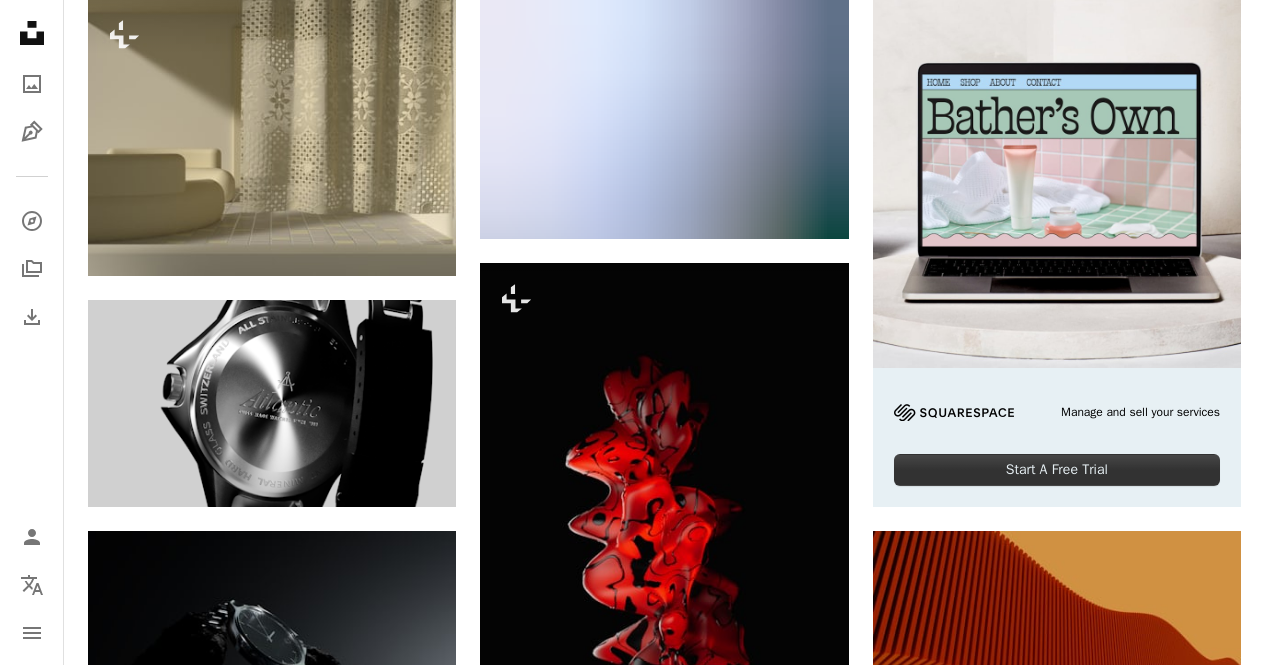 scroll, scrollTop: 0, scrollLeft: 0, axis: both 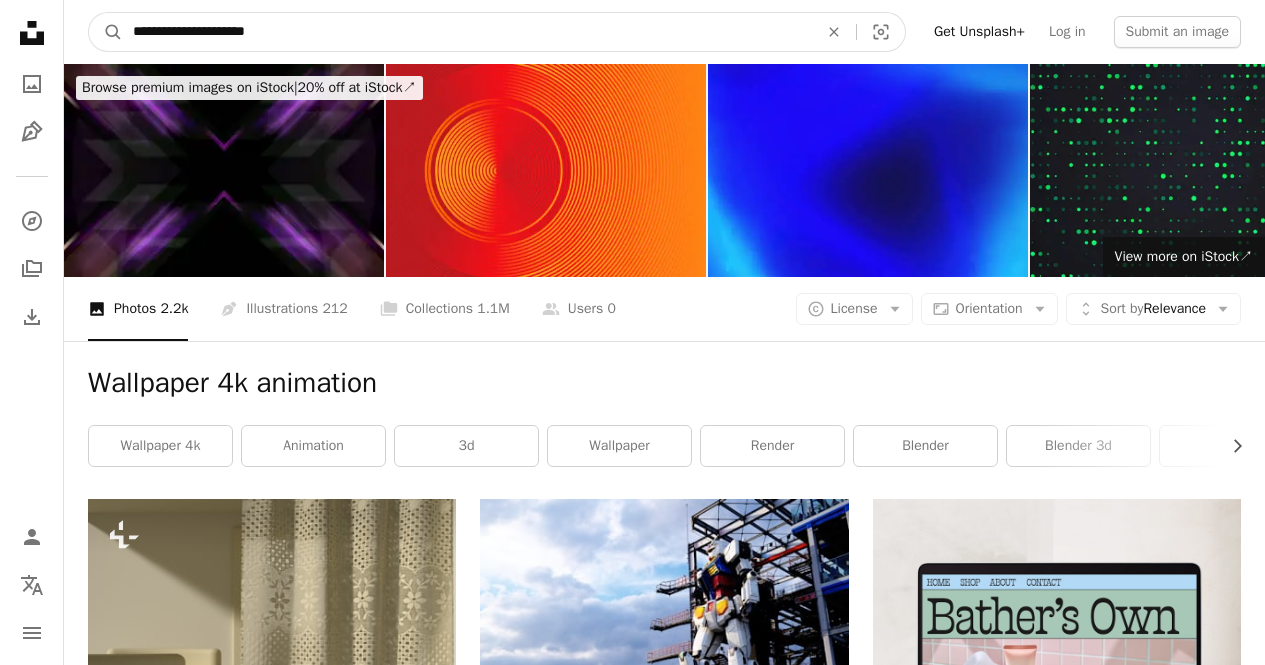click on "**********" at bounding box center (467, 32) 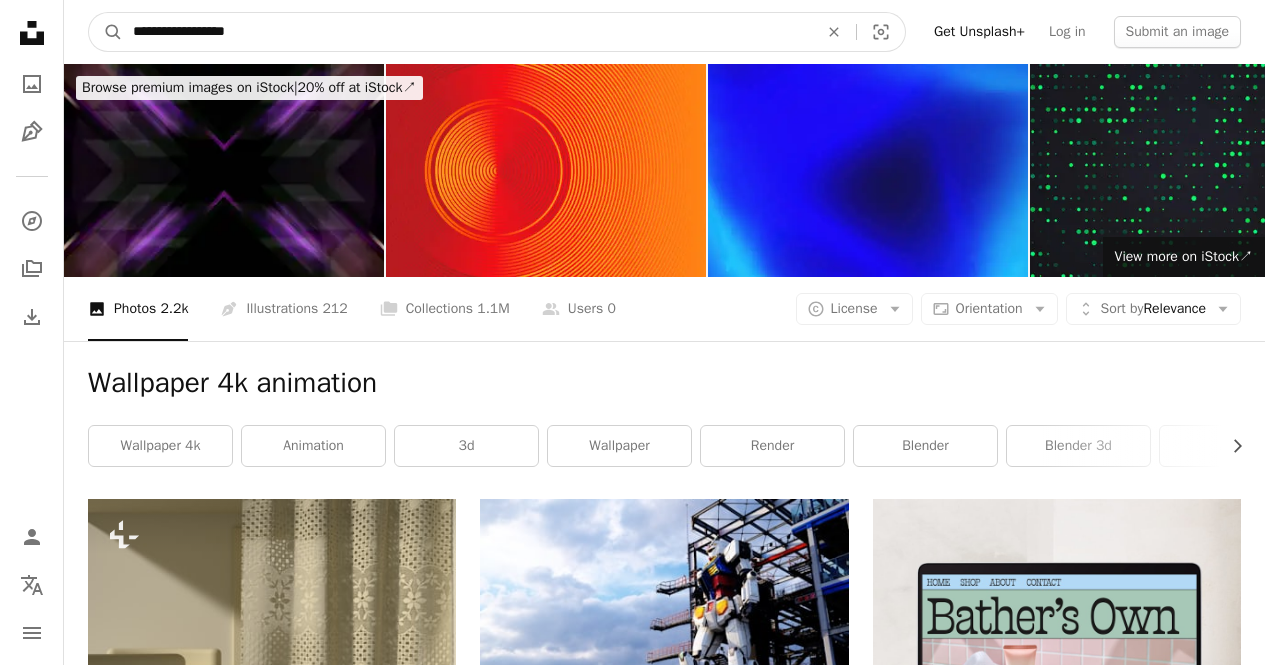 type on "**********" 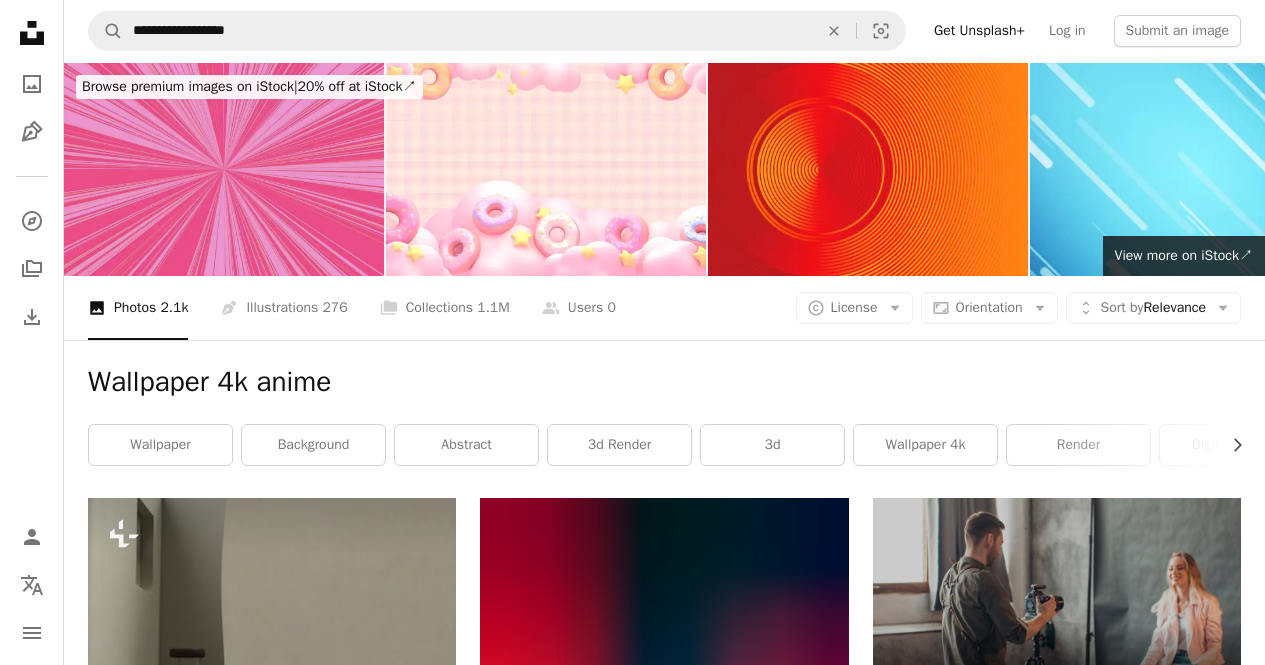 scroll, scrollTop: 0, scrollLeft: 0, axis: both 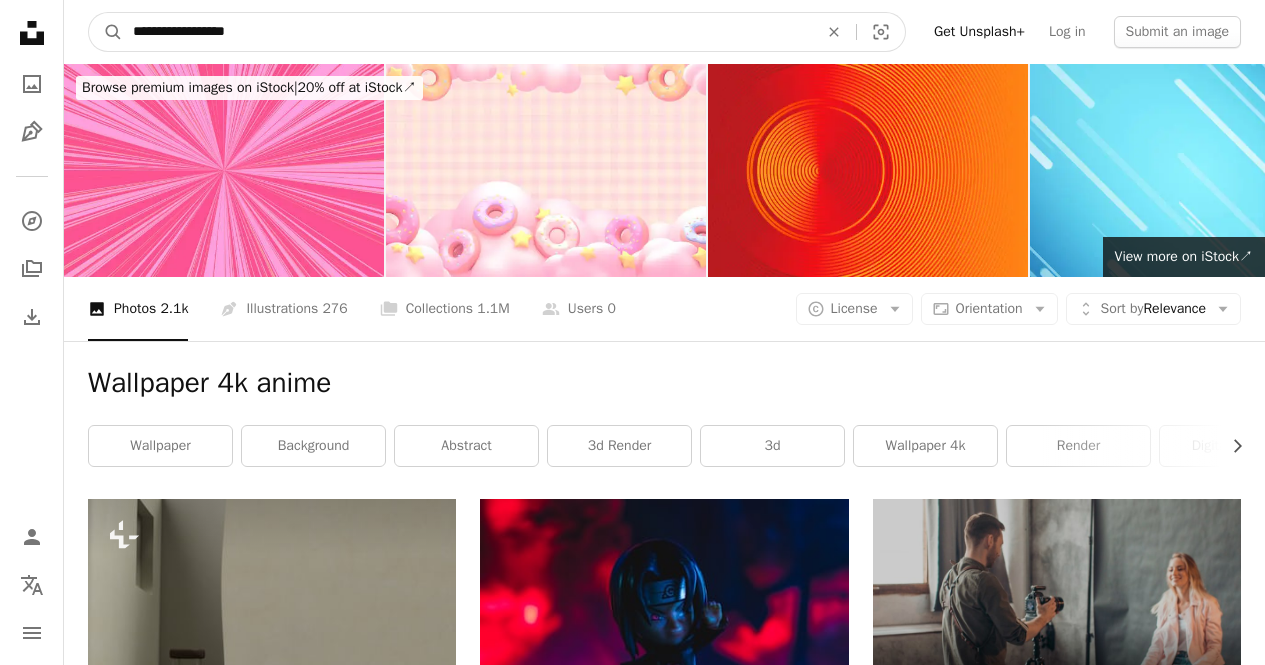 click on "**********" at bounding box center [467, 32] 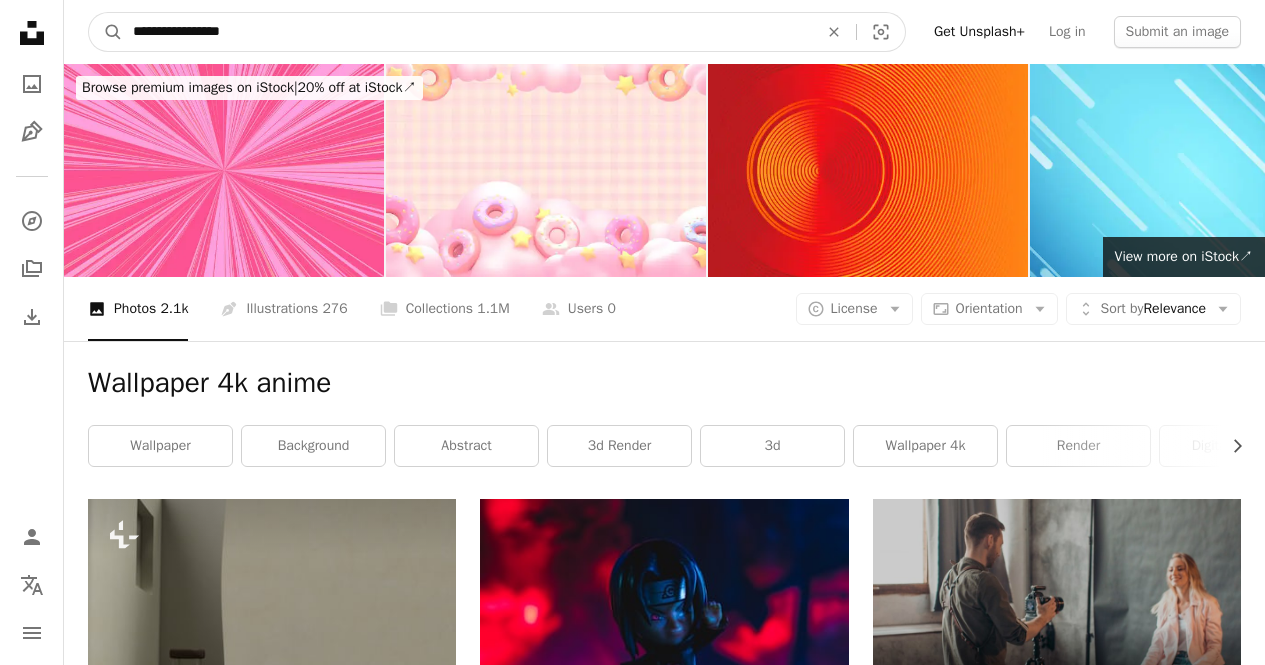 type on "**********" 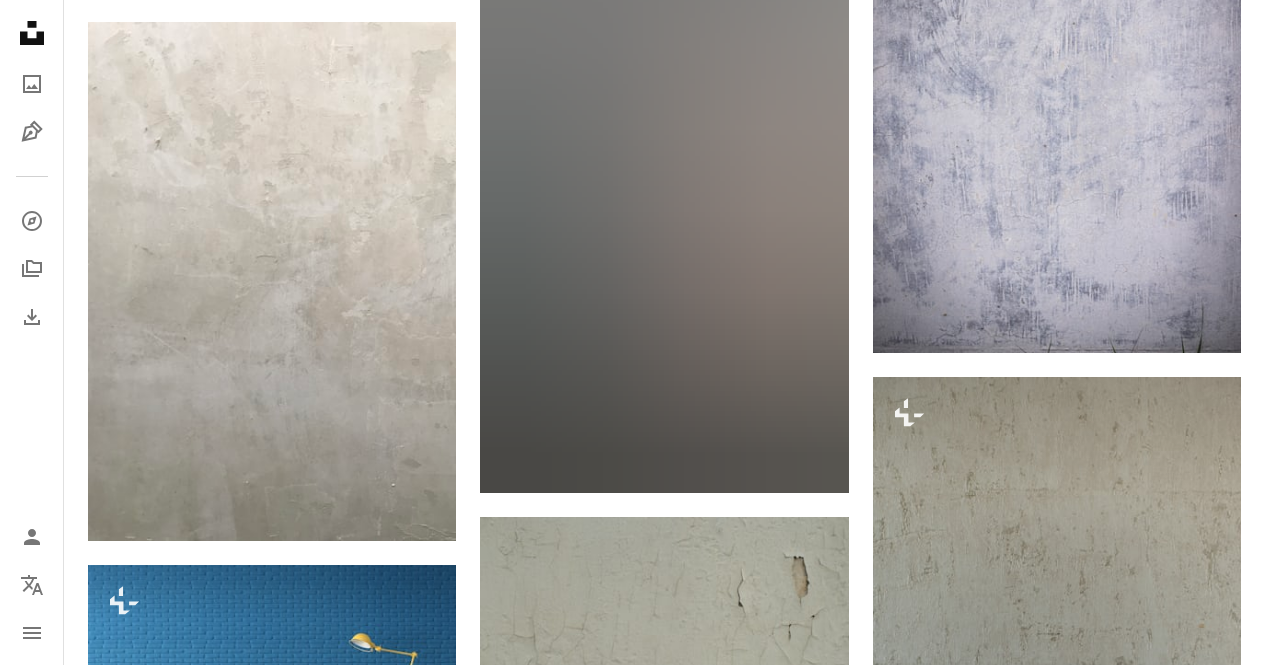 scroll, scrollTop: 1772, scrollLeft: 0, axis: vertical 